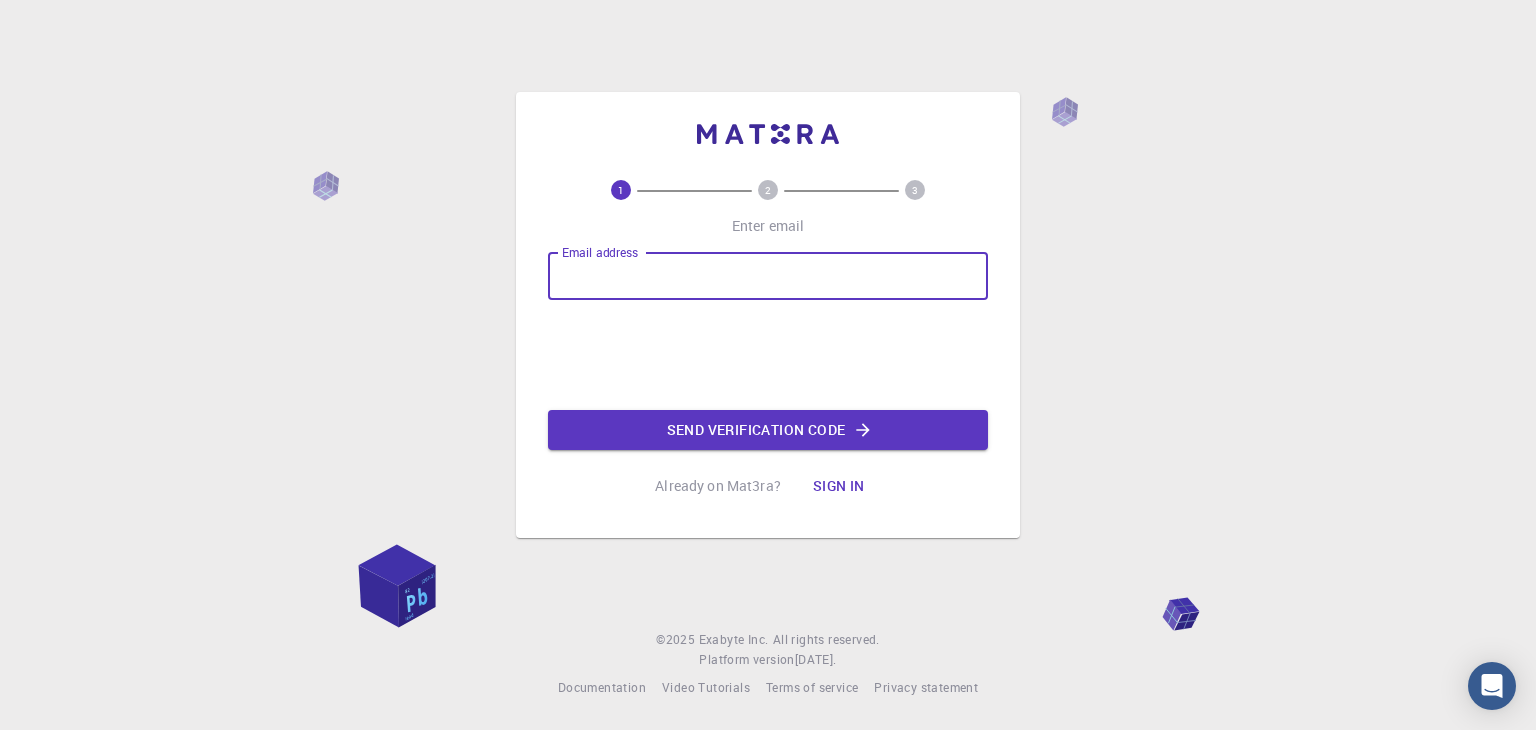 scroll, scrollTop: 0, scrollLeft: 0, axis: both 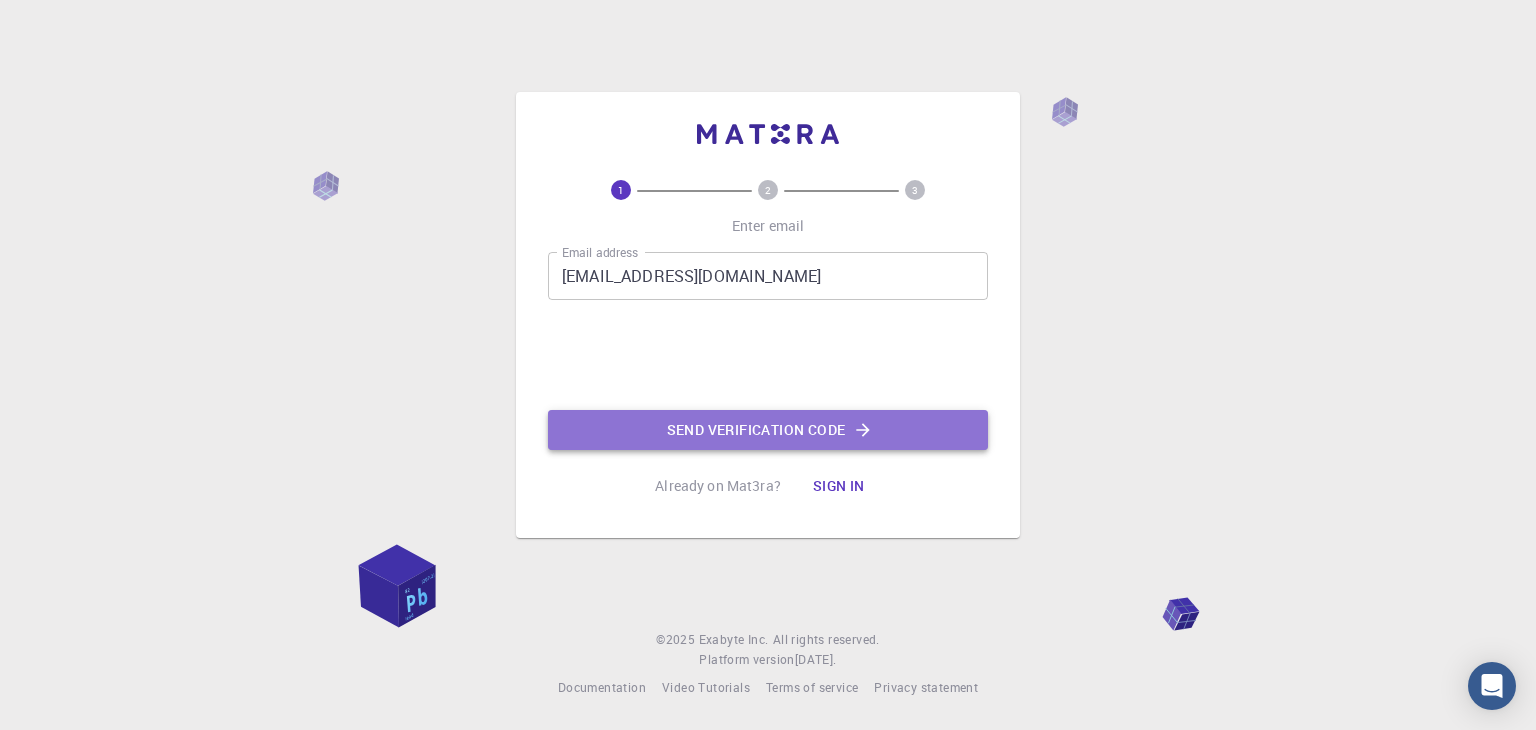 click on "Send verification code" 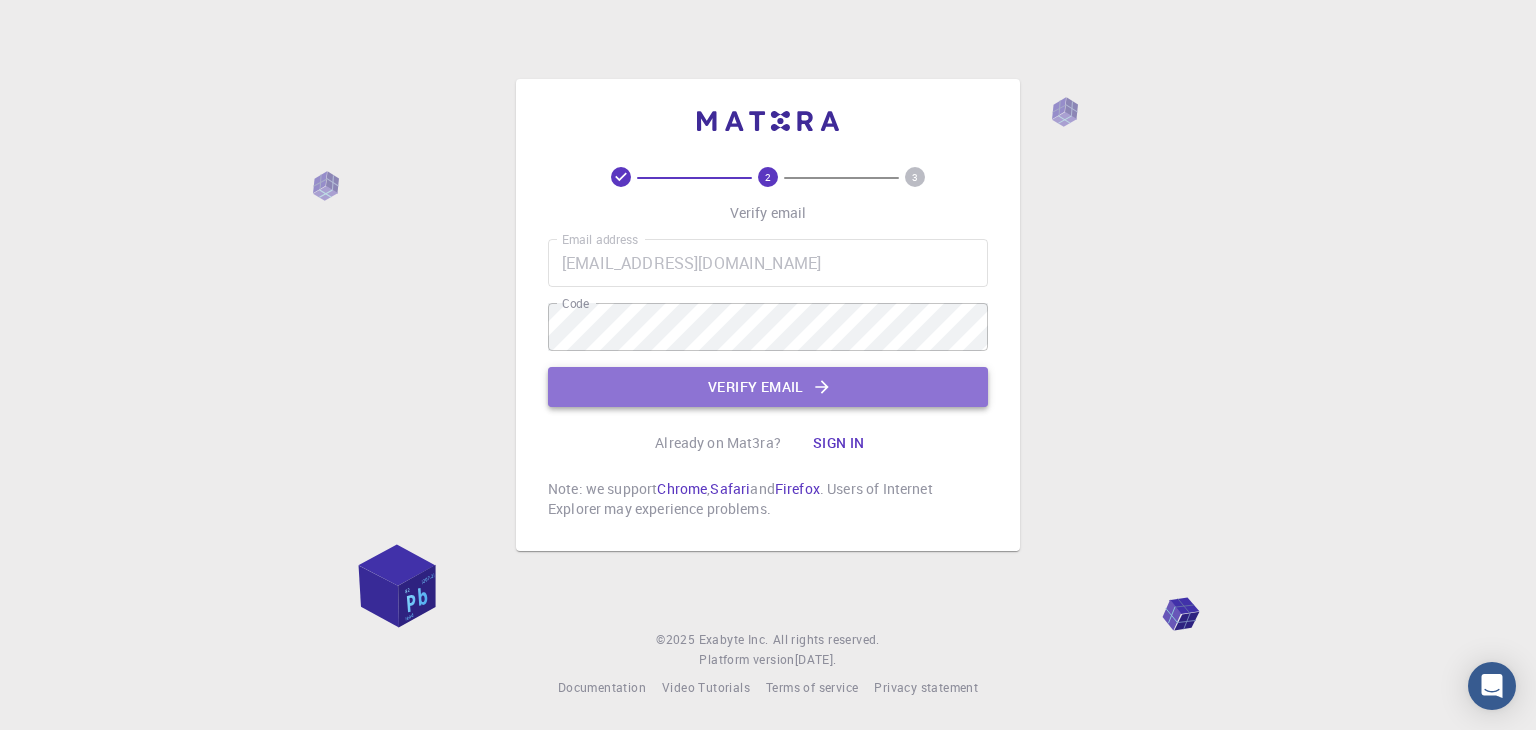 click on "Verify email" 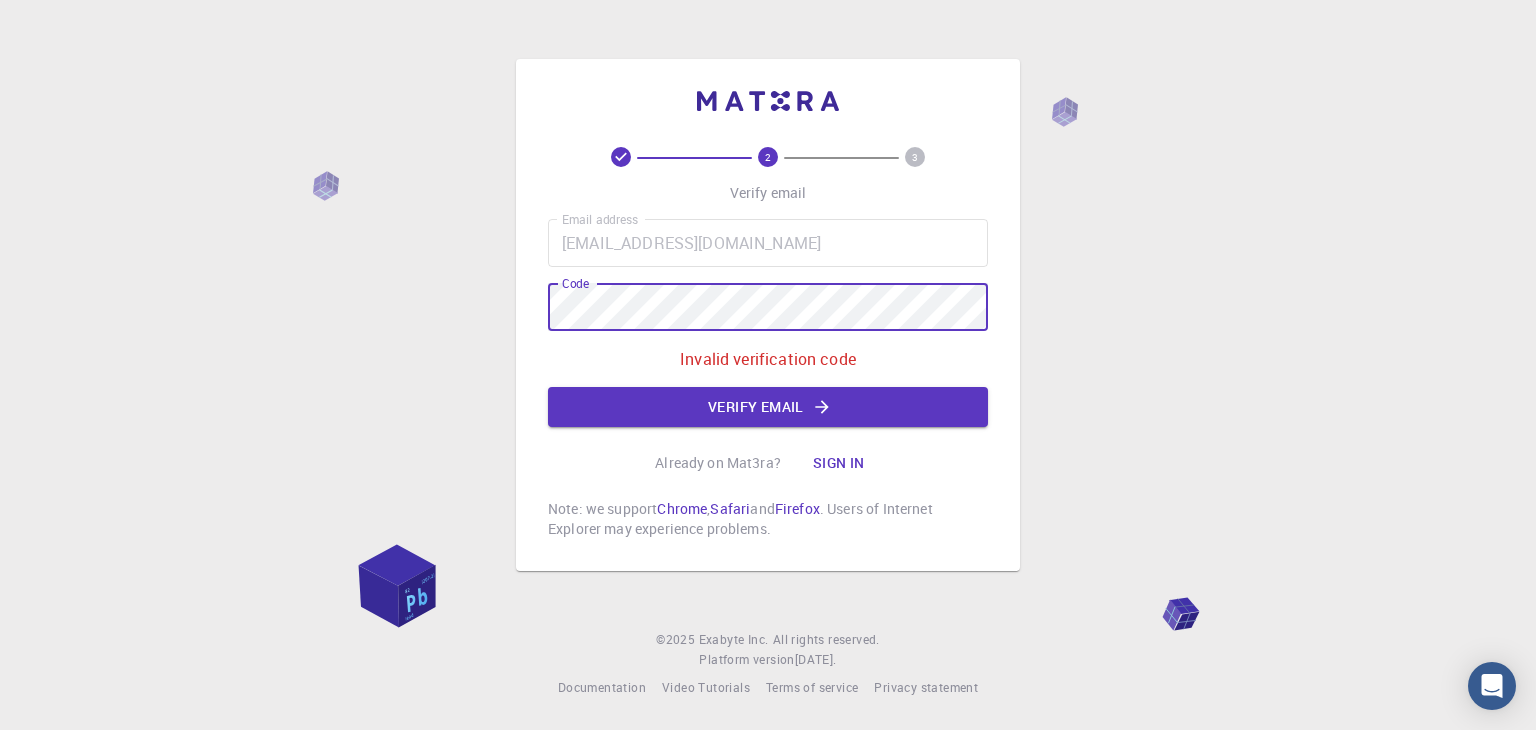 click on "2 3 Verify email Email address [EMAIL_ADDRESS][DOMAIN_NAME] Email address Code Code Invalid verification code Verify email Already on Mat3ra? Sign in Note: we support  Chrome ,  Safari  and  Firefox . Users of Internet Explorer may experience problems. ©  2025   Exabyte Inc.   All rights reserved. Platform version  [DATE] . Documentation Video Tutorials Terms of service Privacy statement" at bounding box center [768, 365] 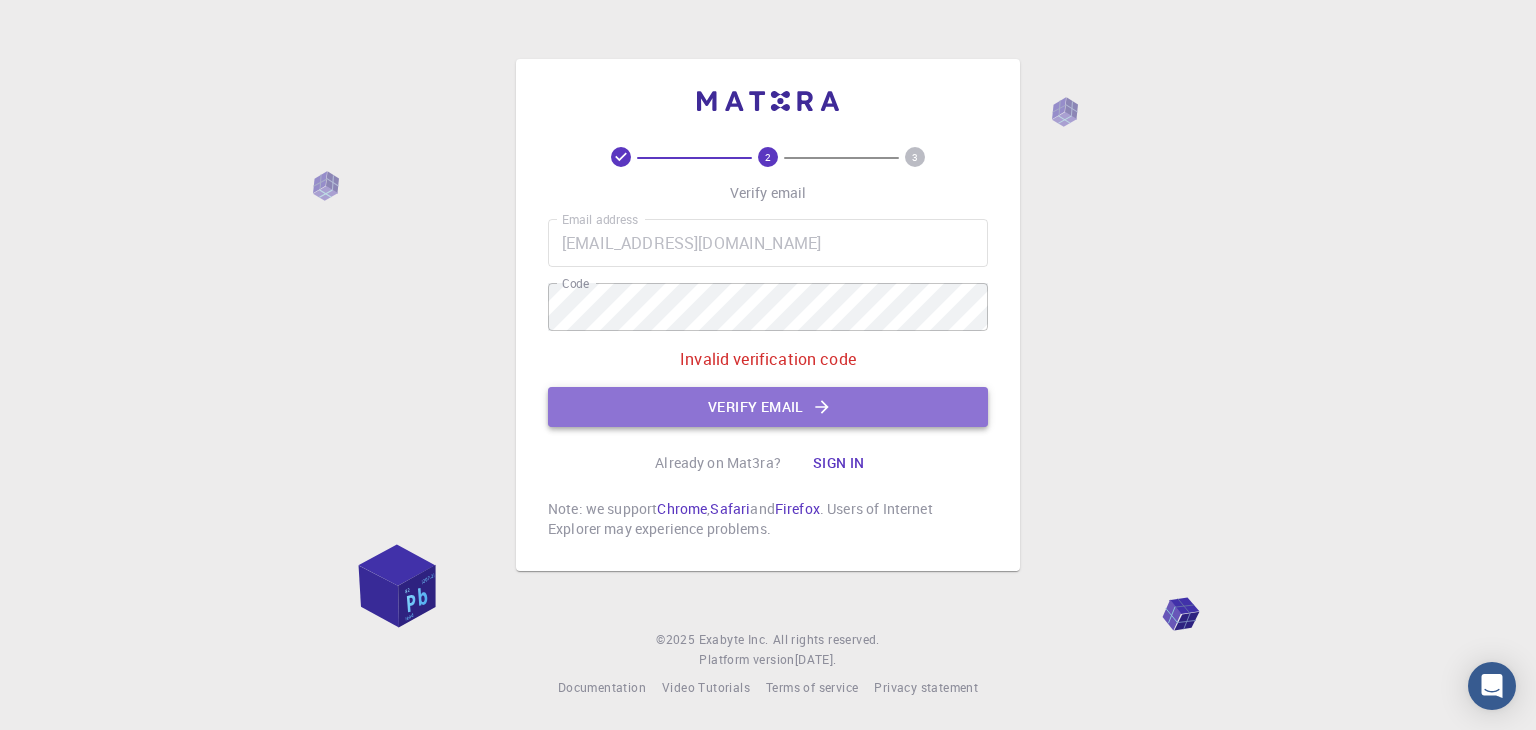 click on "Verify email" at bounding box center [768, 407] 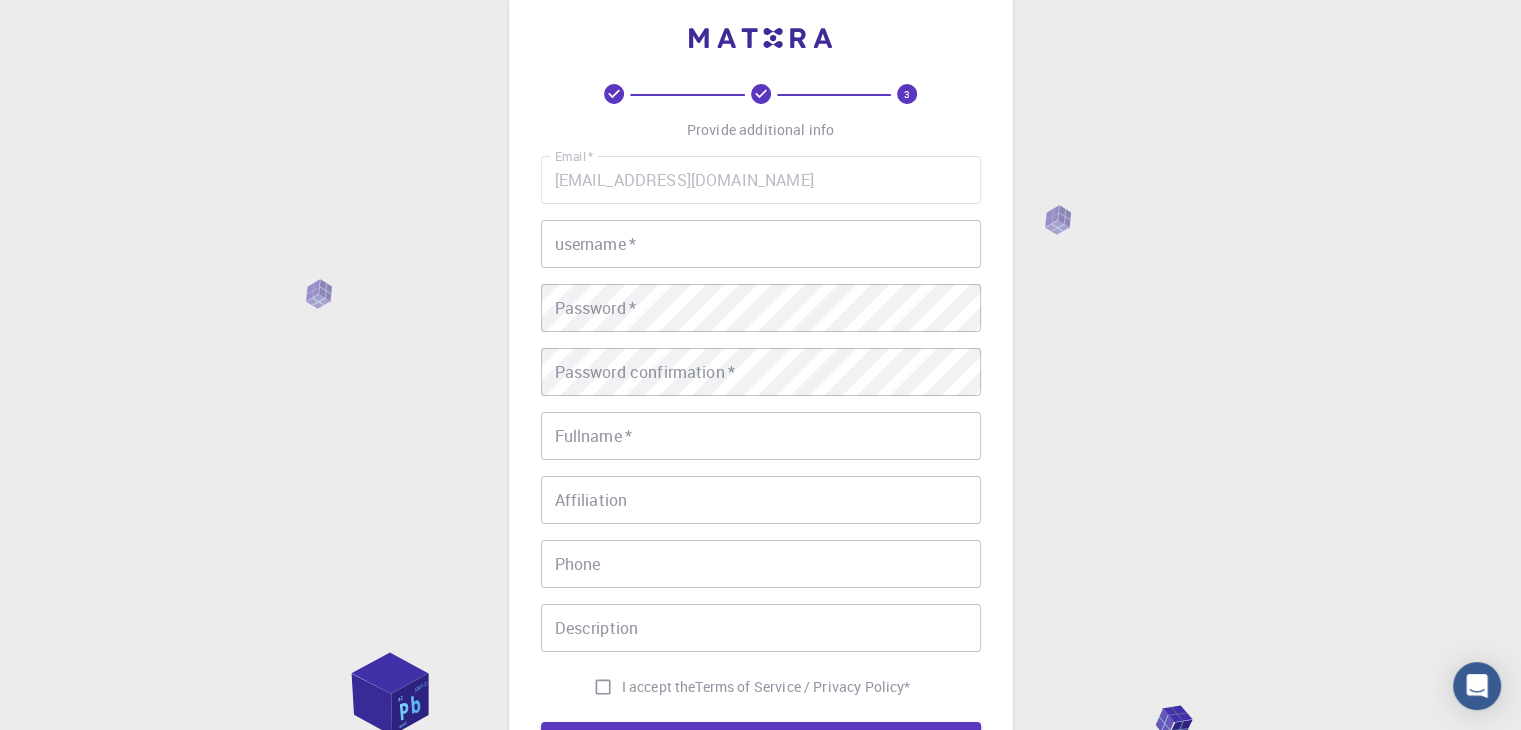 scroll, scrollTop: 37, scrollLeft: 0, axis: vertical 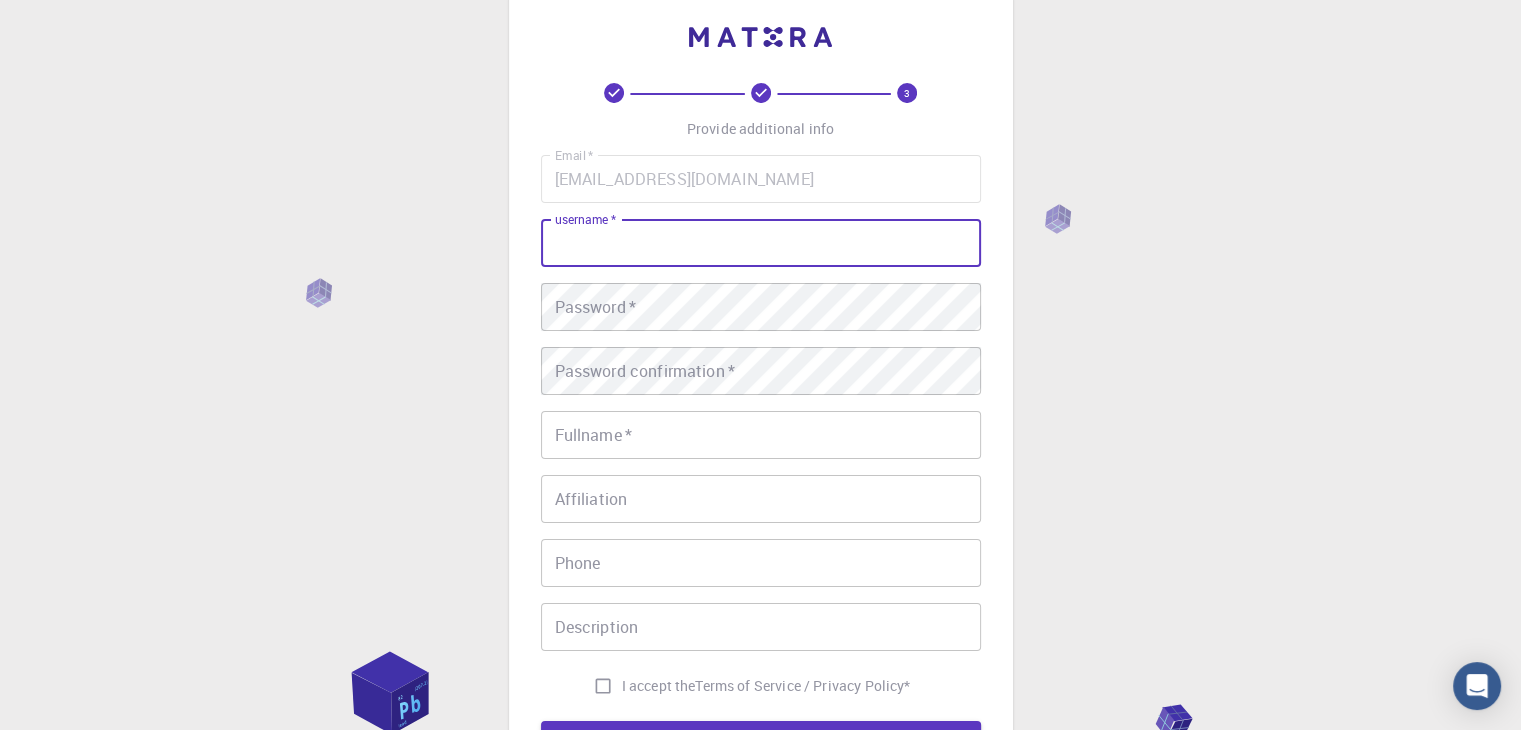 click on "username   *" at bounding box center (761, 243) 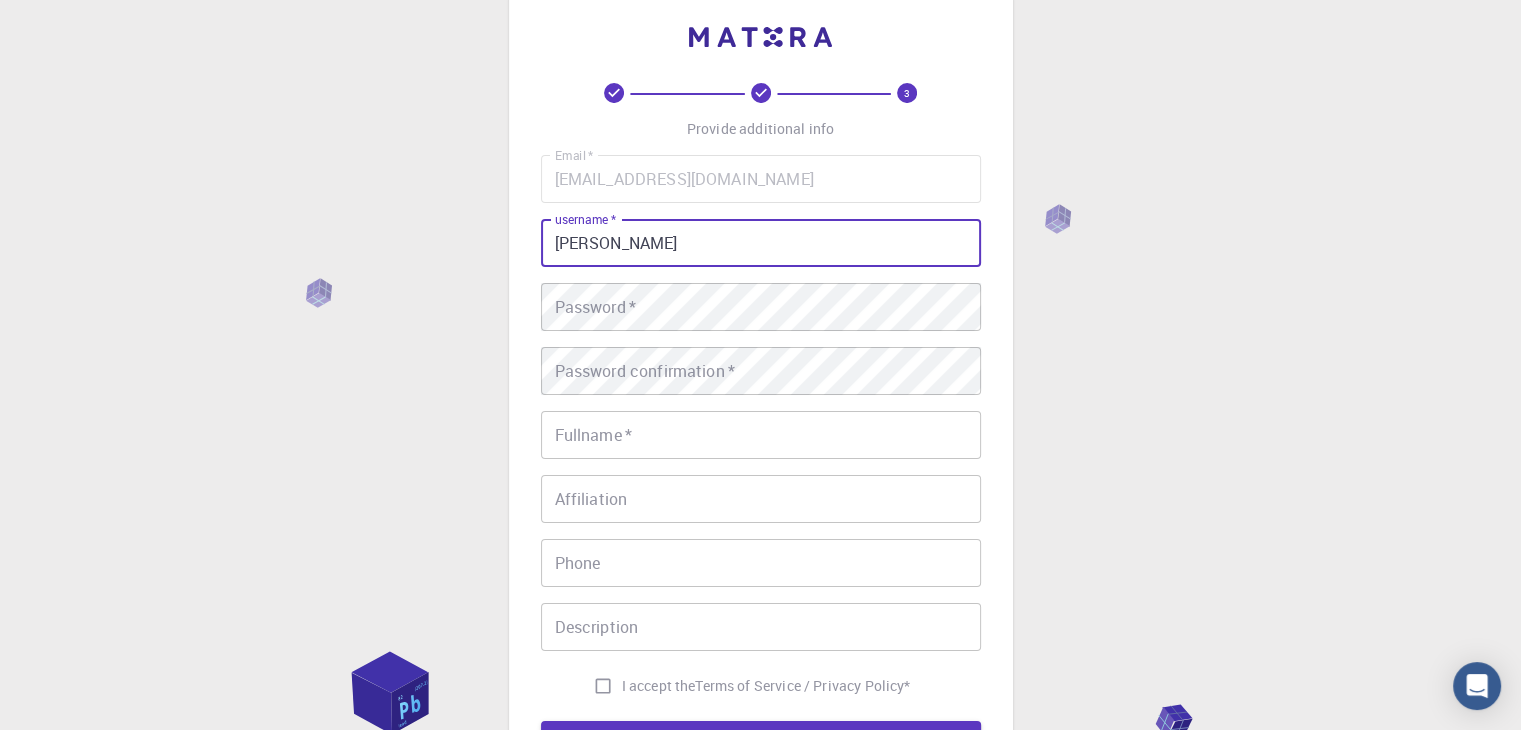 type on "[PERSON_NAME]" 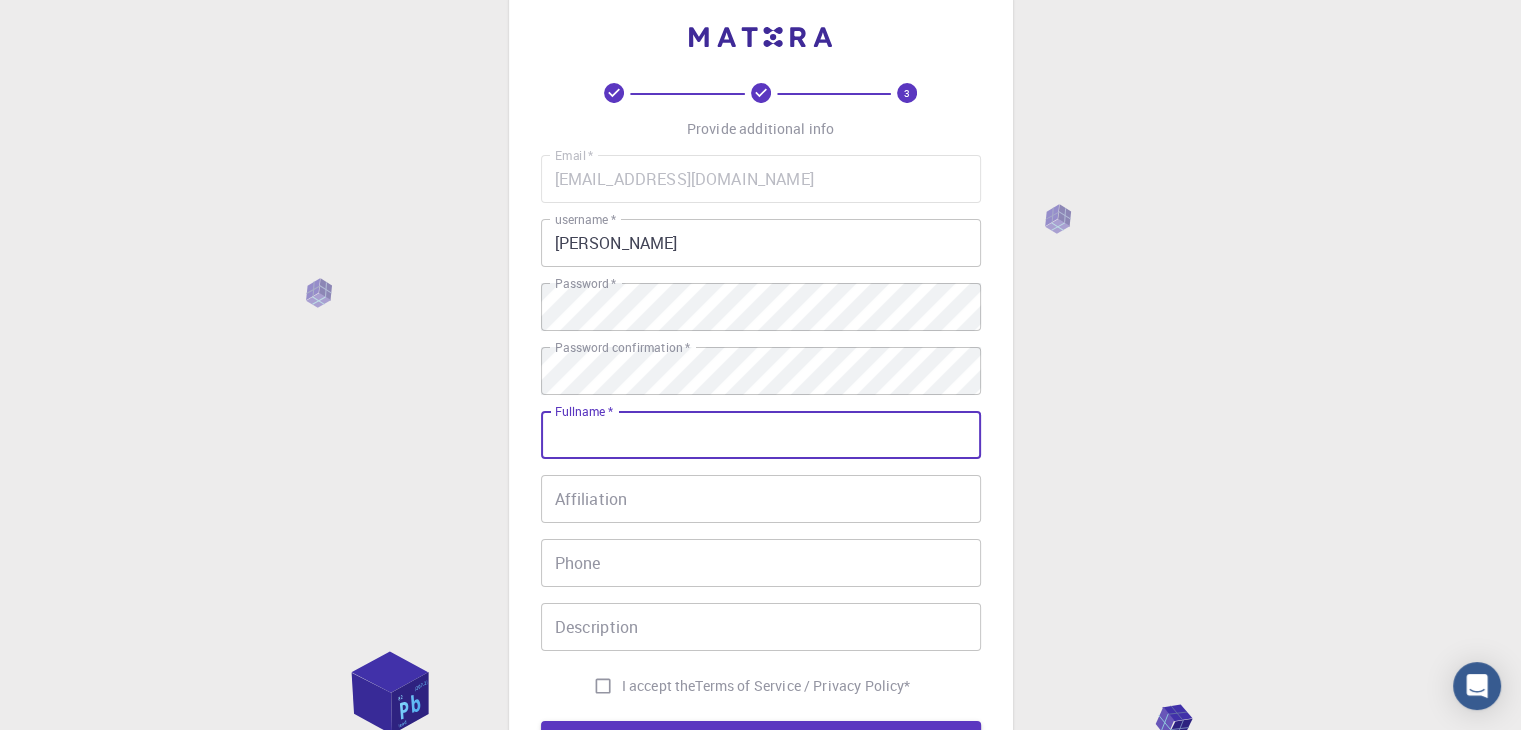 click on "Fullname   *" at bounding box center [761, 435] 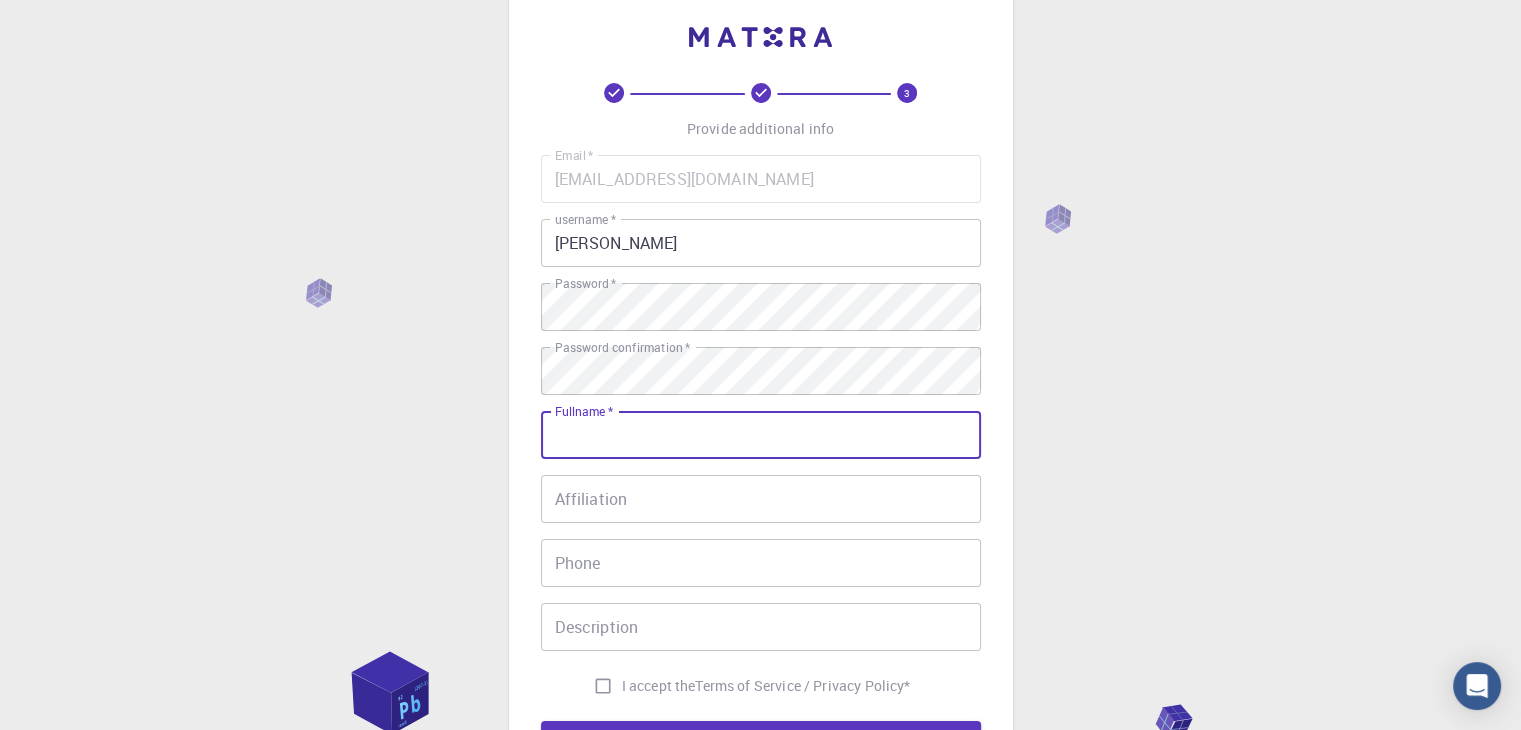 type on "[PERSON_NAME]" 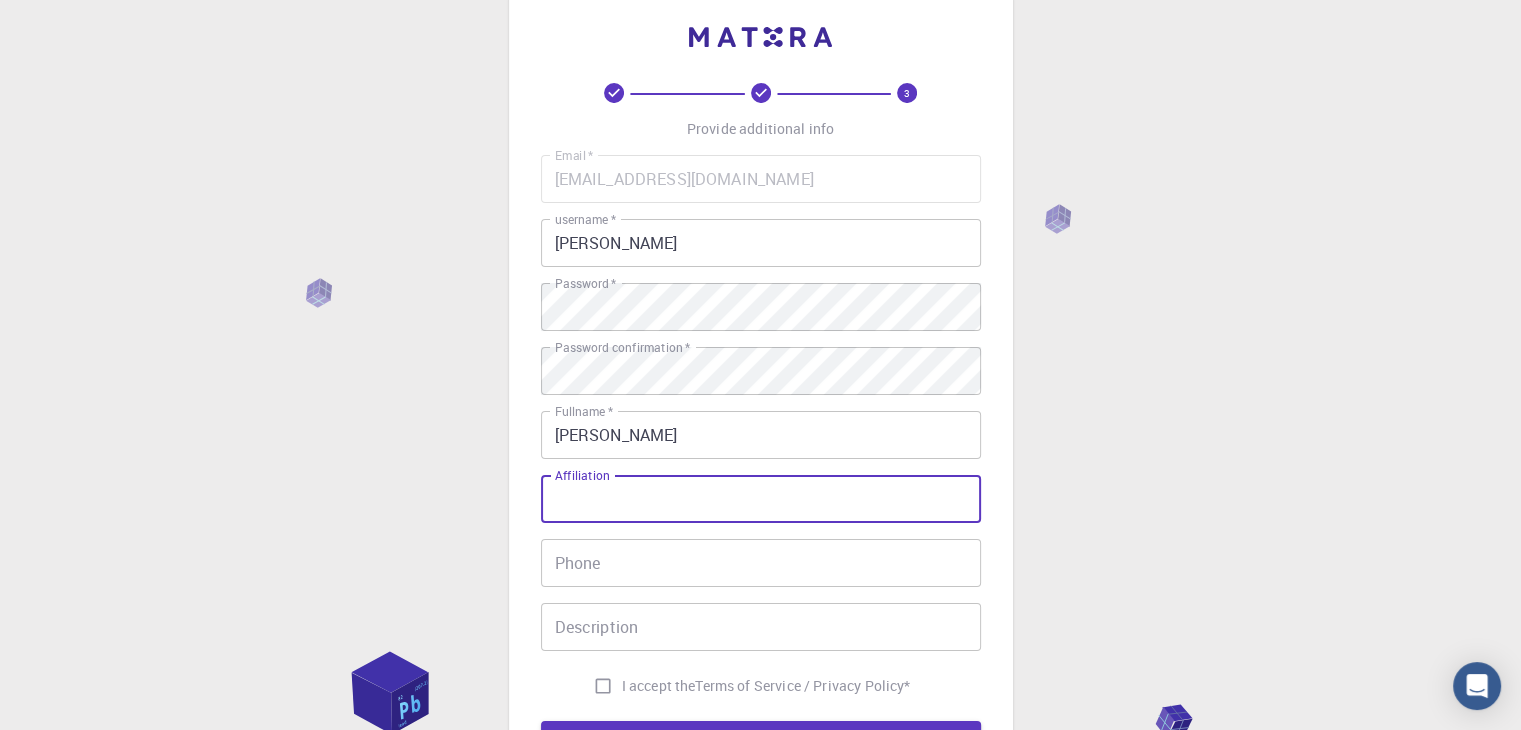 click on "Affiliation" at bounding box center [761, 499] 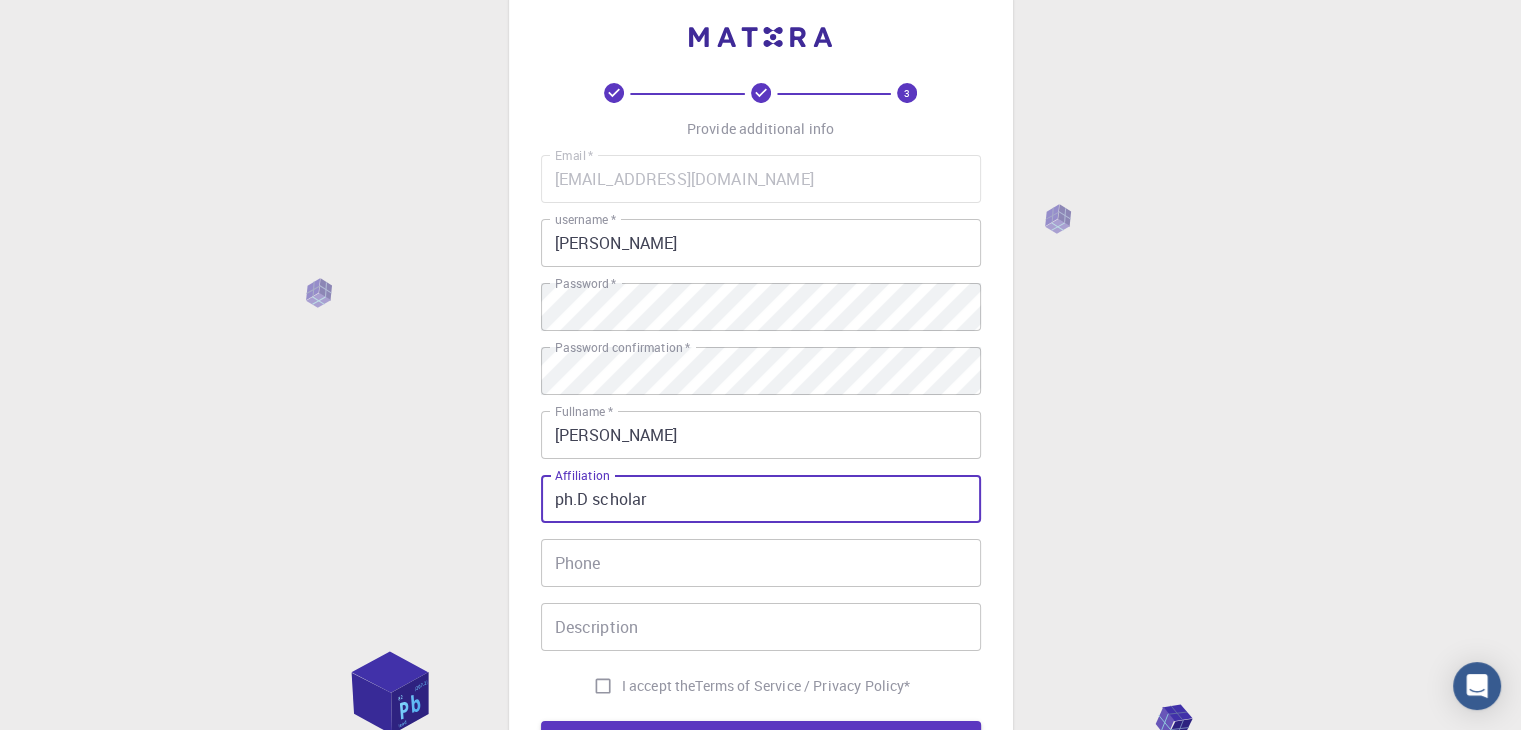 click on "ph.D scholar" at bounding box center (761, 499) 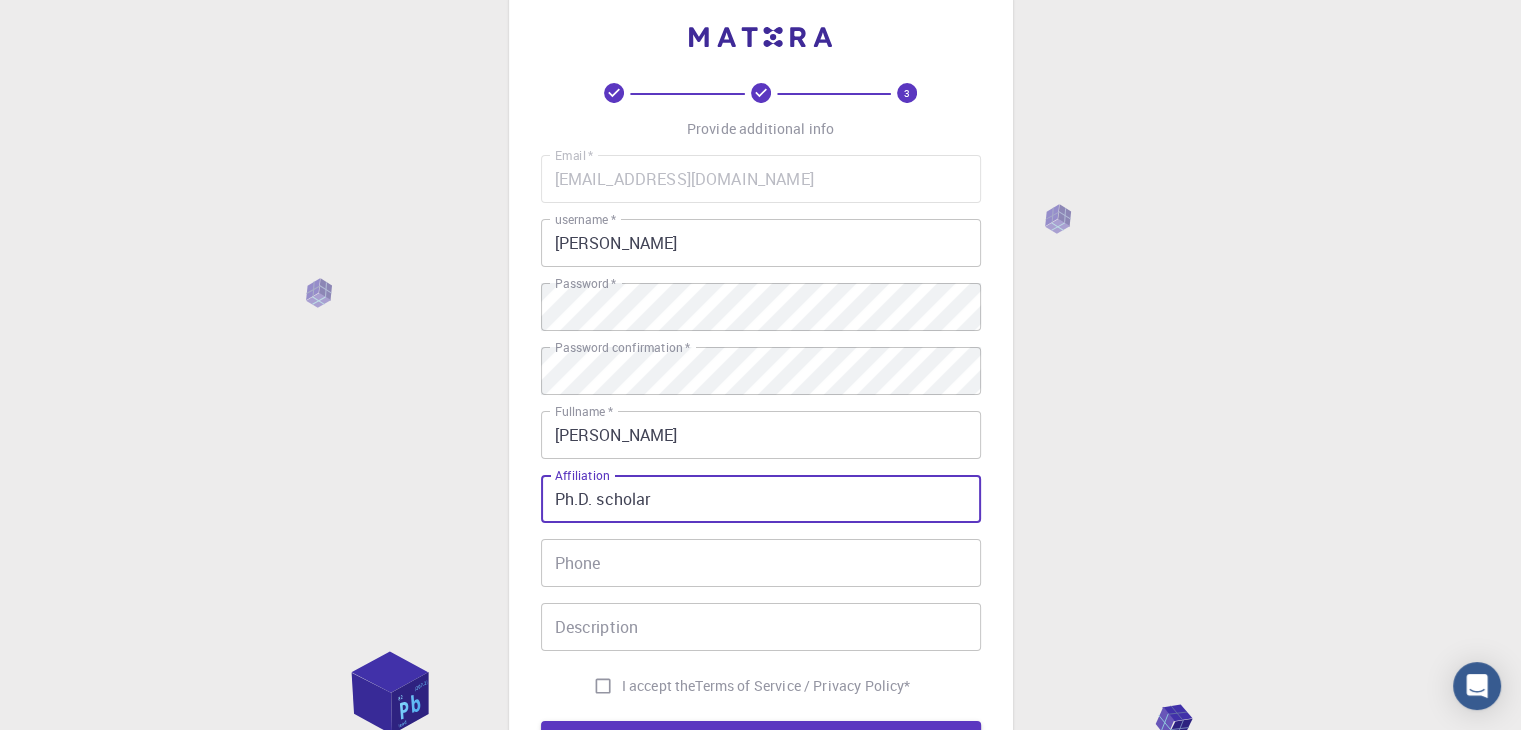type on "Ph.D. scholar" 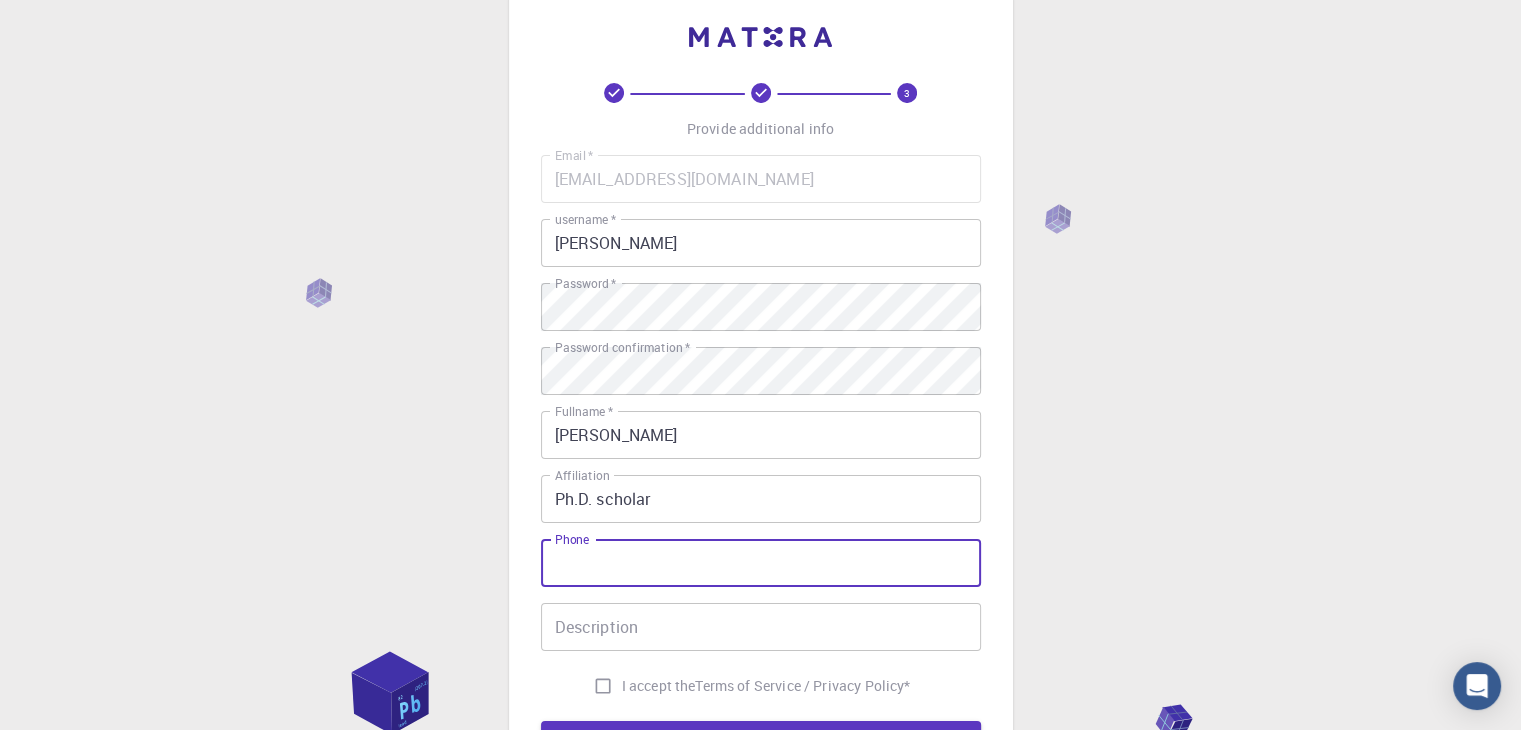 click on "Phone" at bounding box center (761, 563) 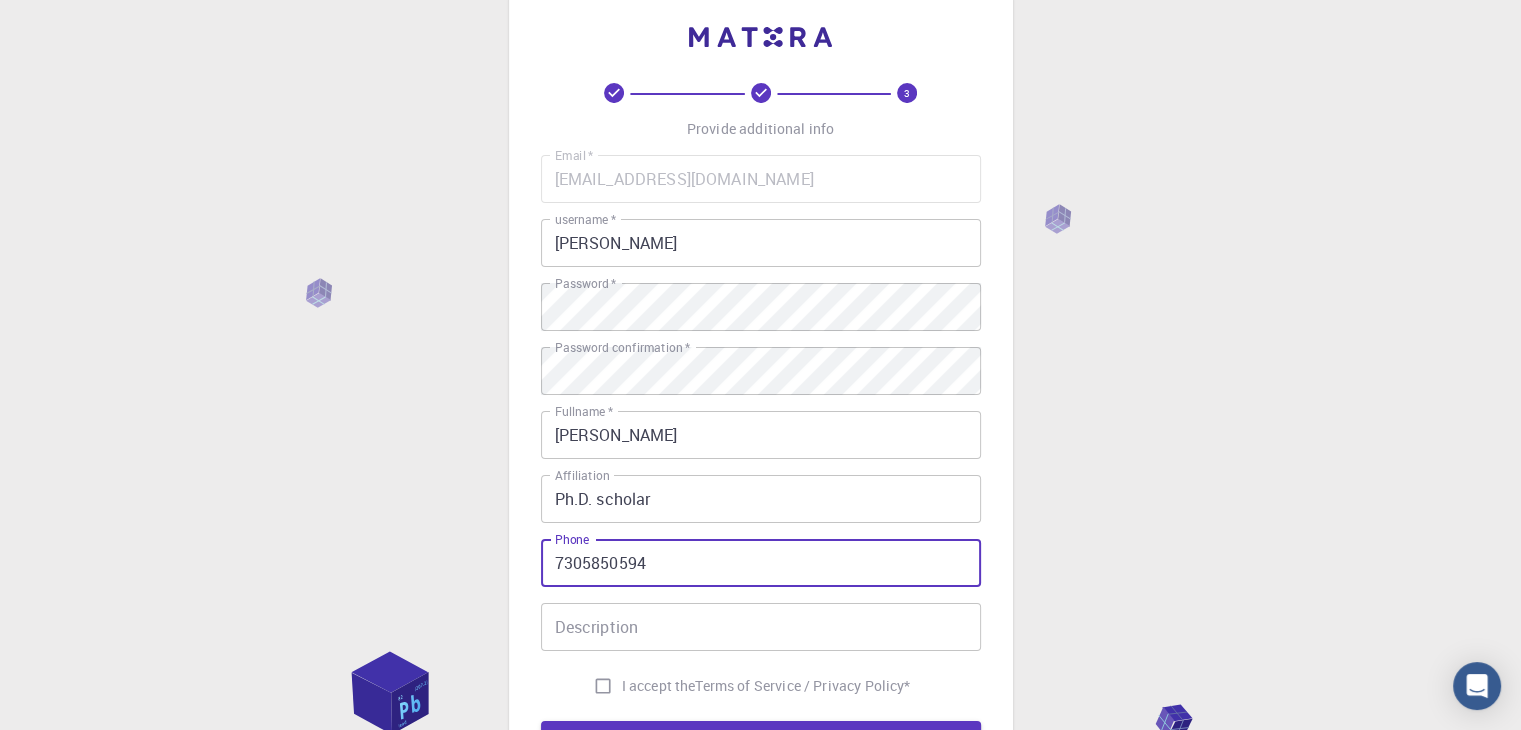 type on "7305850594" 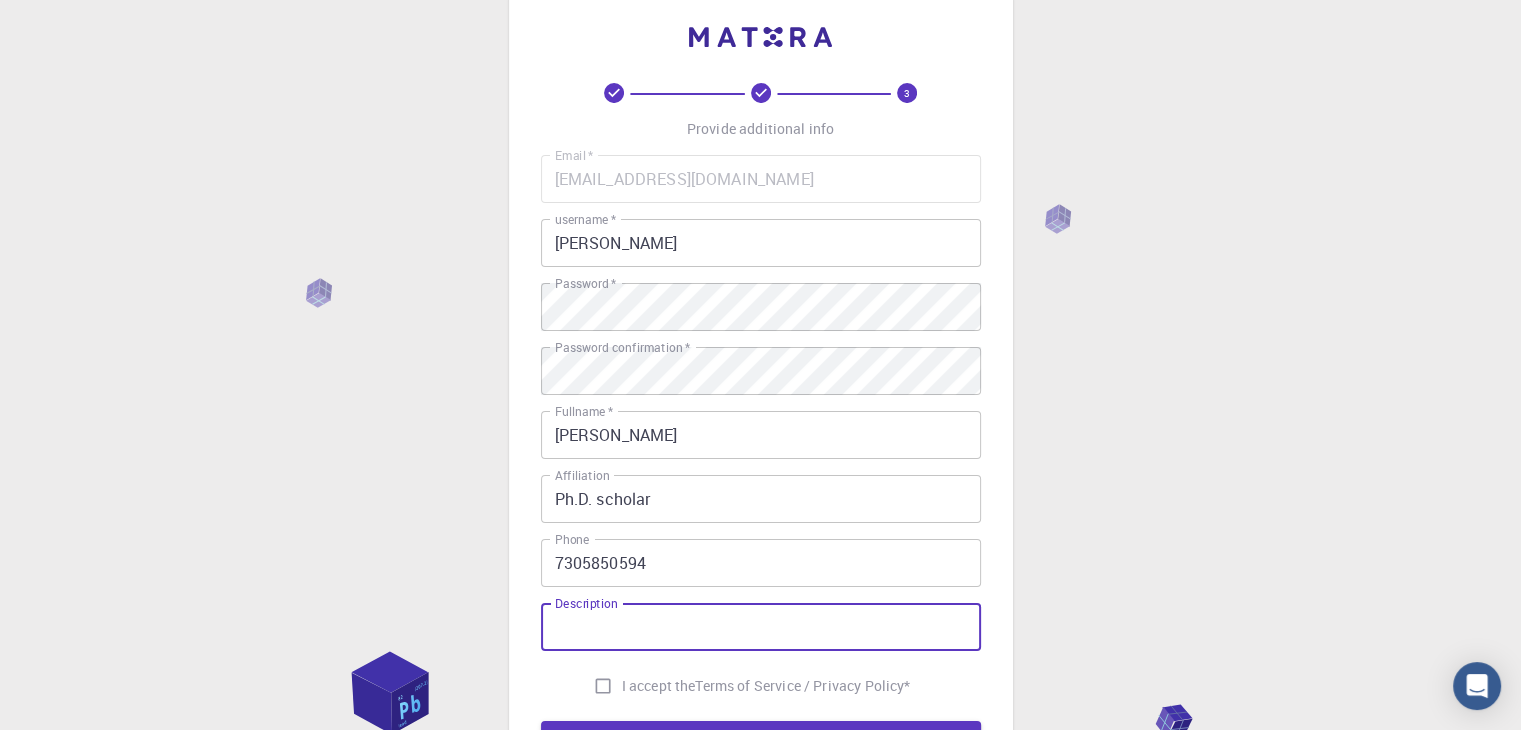 click on "Description" at bounding box center (761, 627) 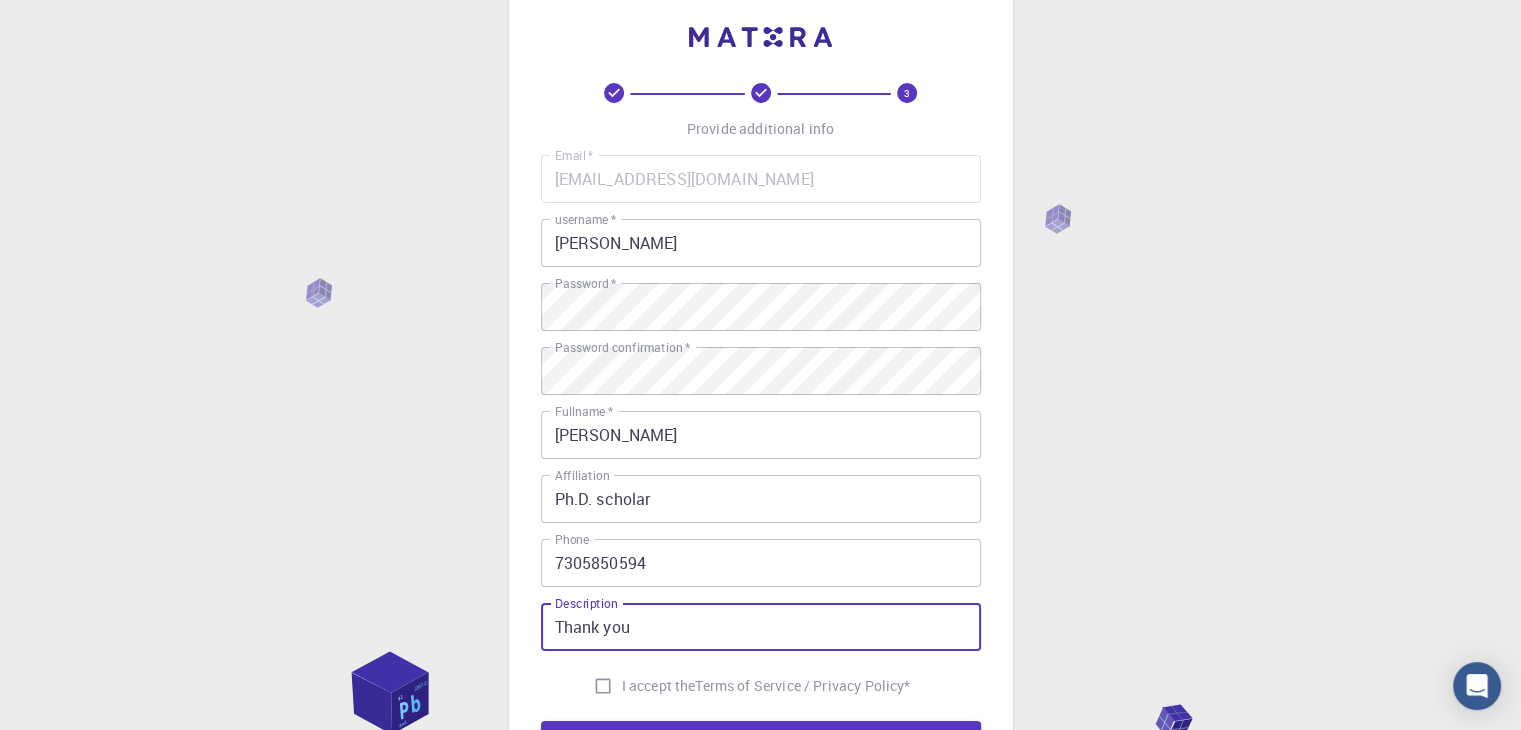 type on "Thank you" 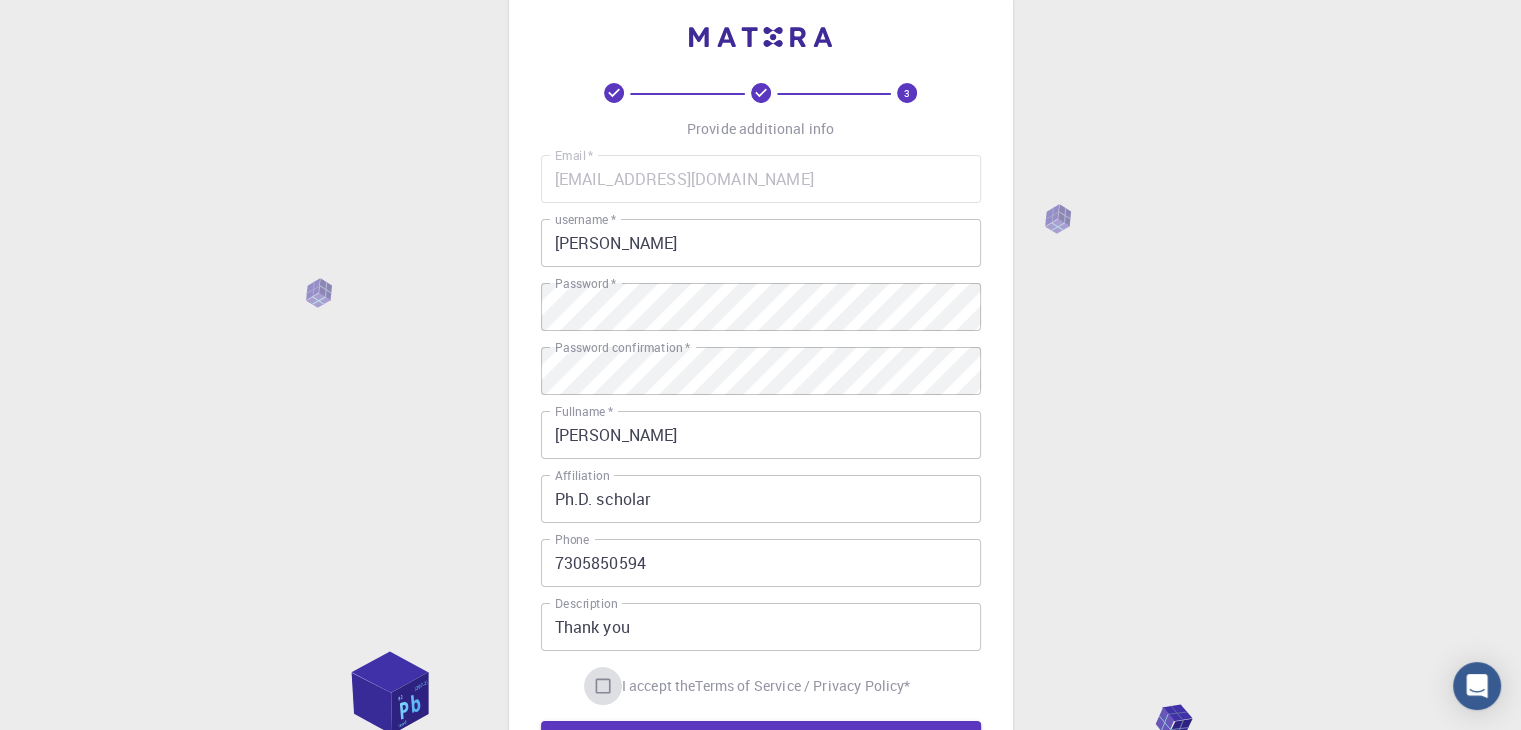 click on "I accept the  Terms of Service / Privacy Policy  *" at bounding box center [603, 686] 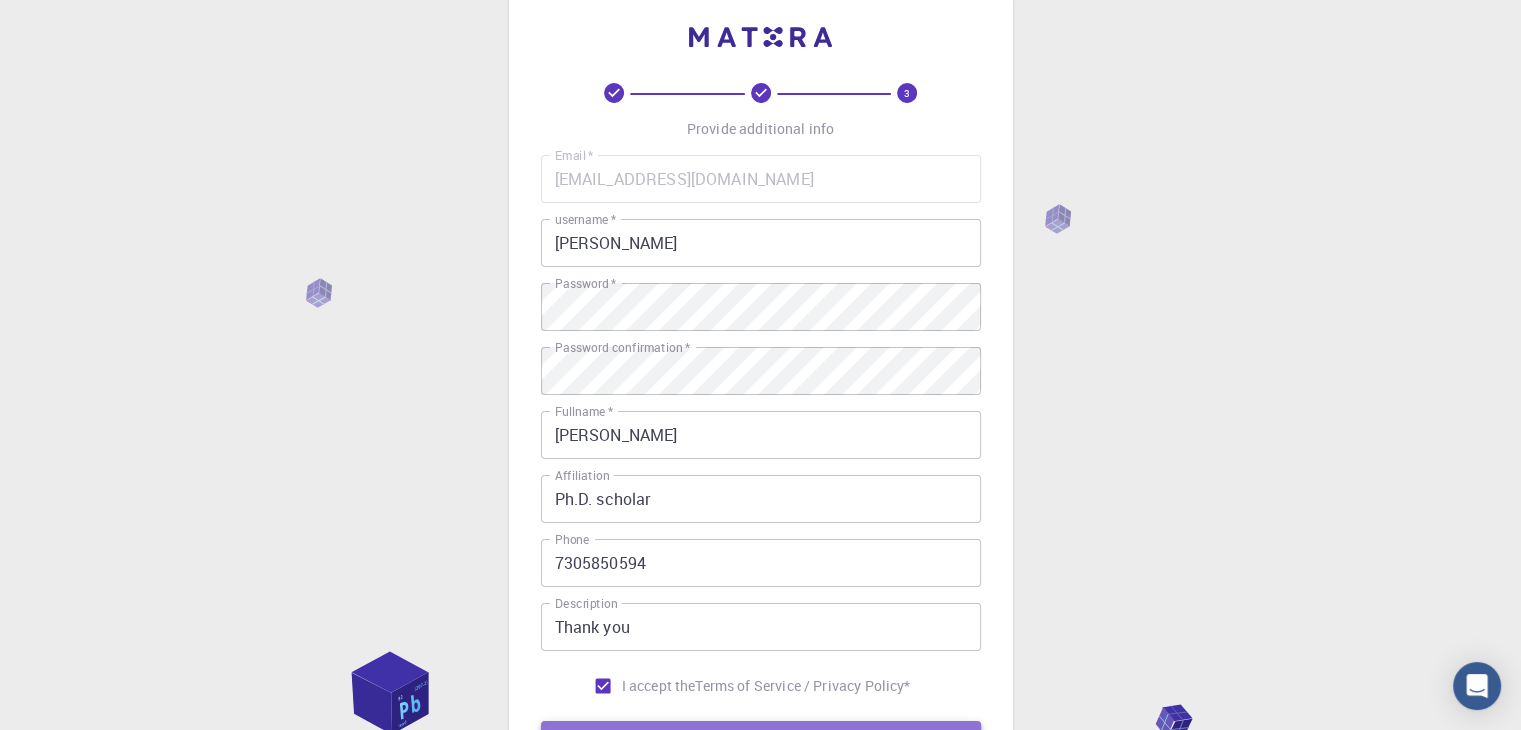 click on "REGISTER" at bounding box center (761, 741) 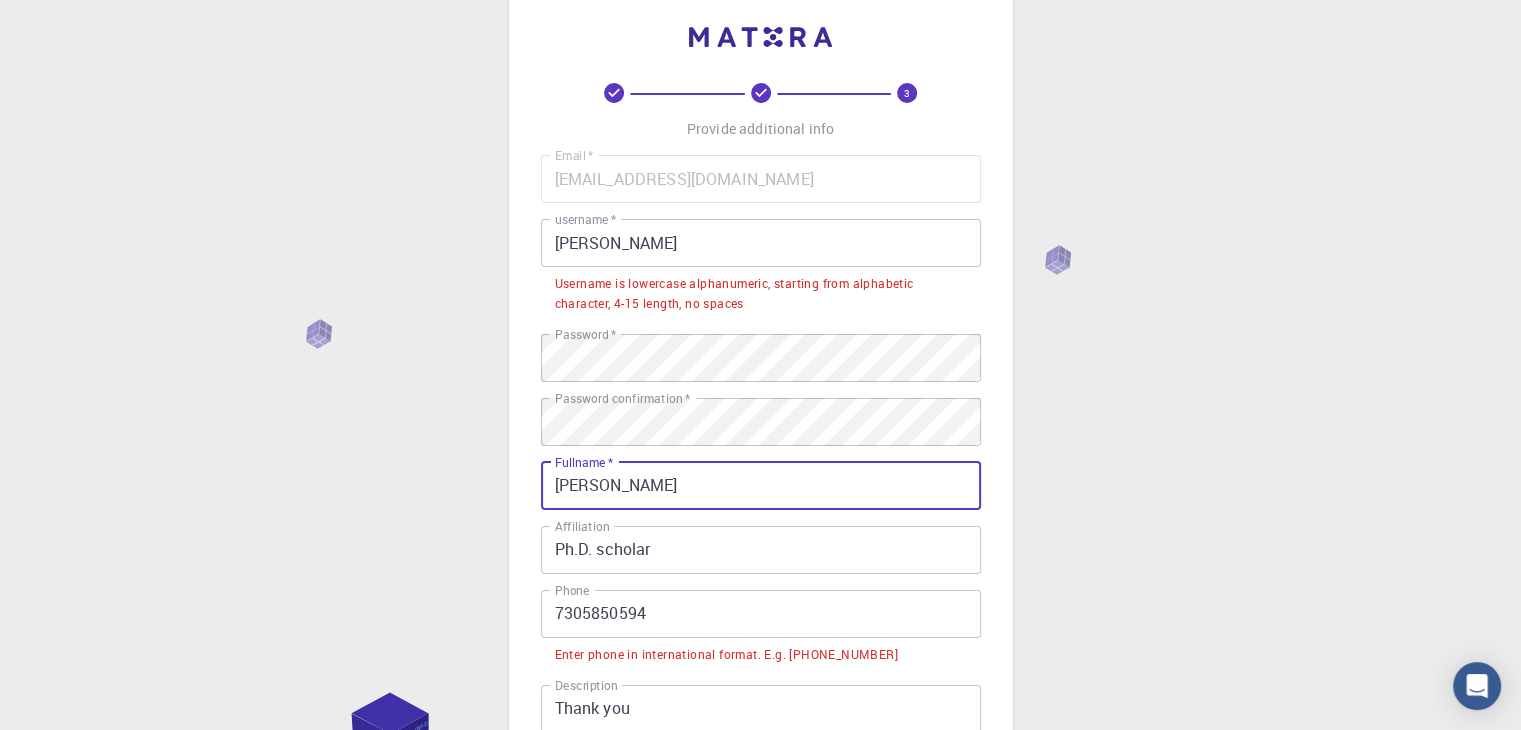 drag, startPoint x: 828, startPoint y: 477, endPoint x: 713, endPoint y: 483, distance: 115.15642 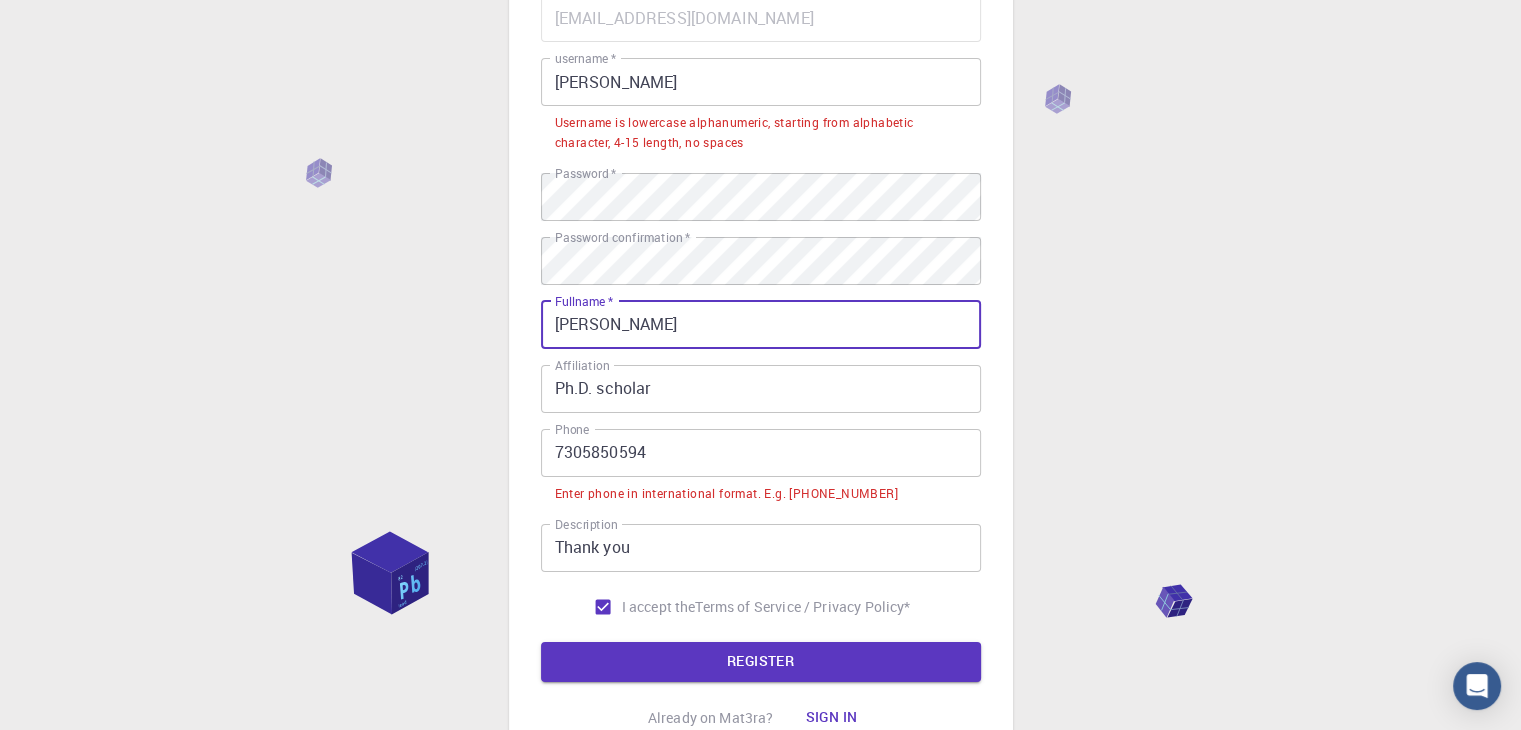 scroll, scrollTop: 196, scrollLeft: 0, axis: vertical 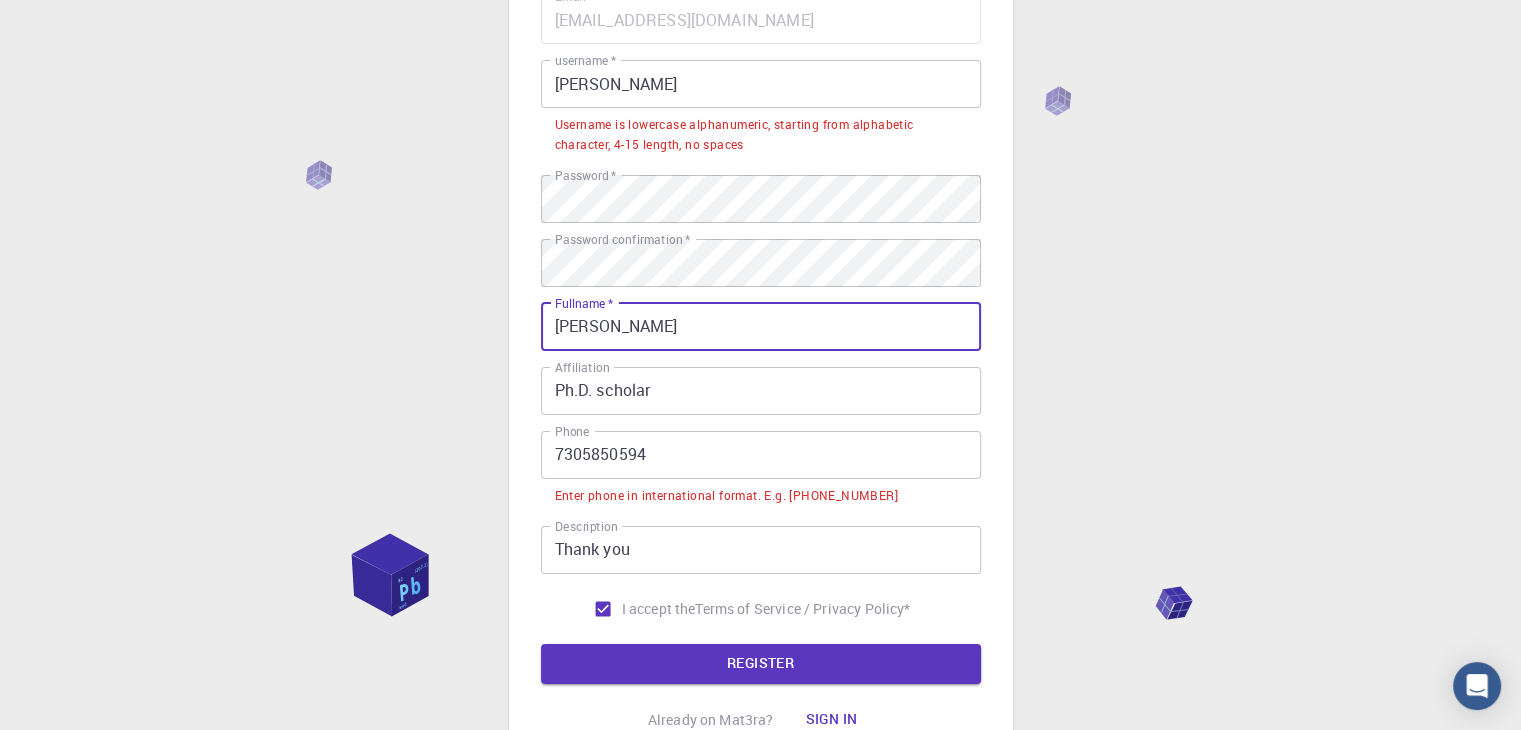 type on "[PERSON_NAME]" 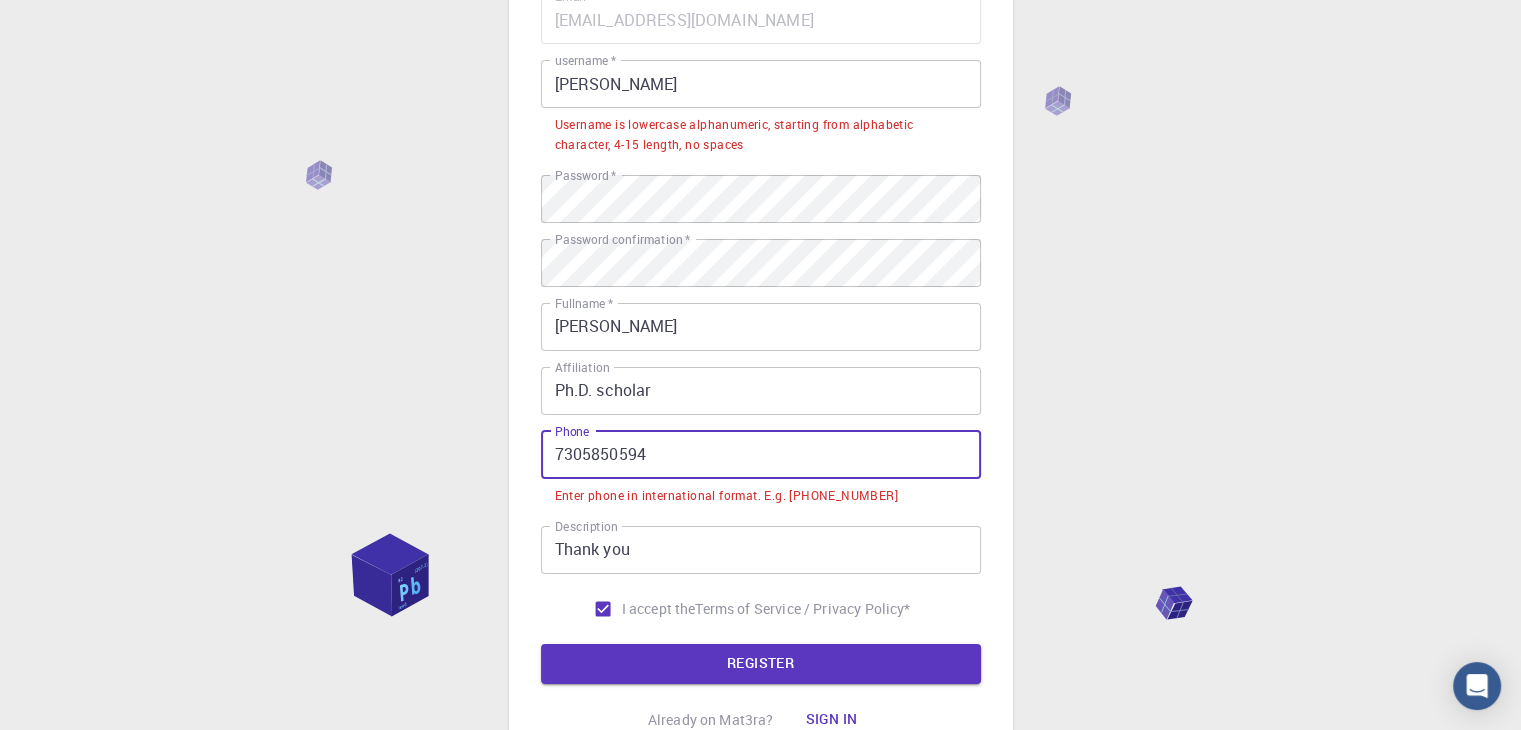 click on "7305850594" at bounding box center (761, 455) 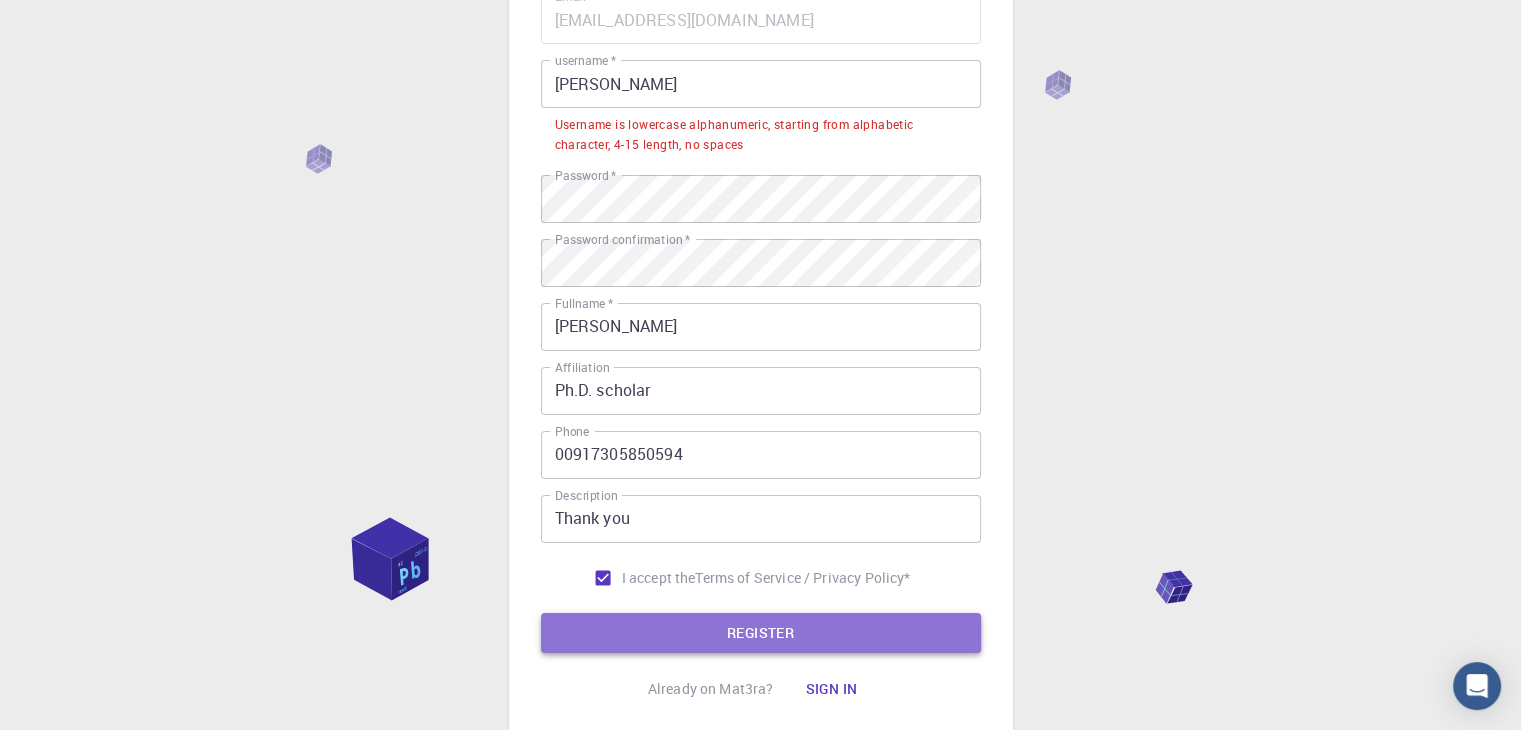 click on "REGISTER" at bounding box center [761, 633] 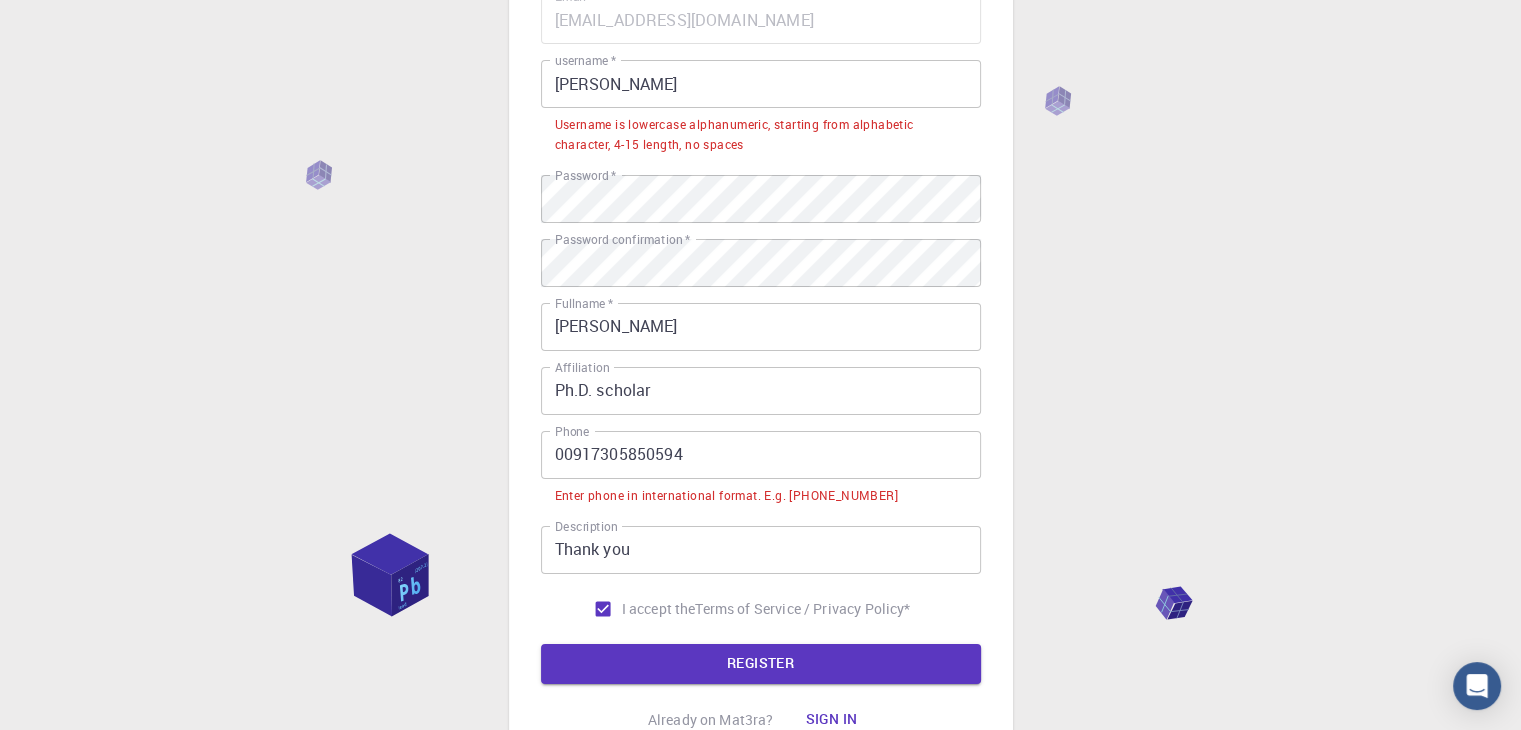 click on "00917305850594" at bounding box center [761, 455] 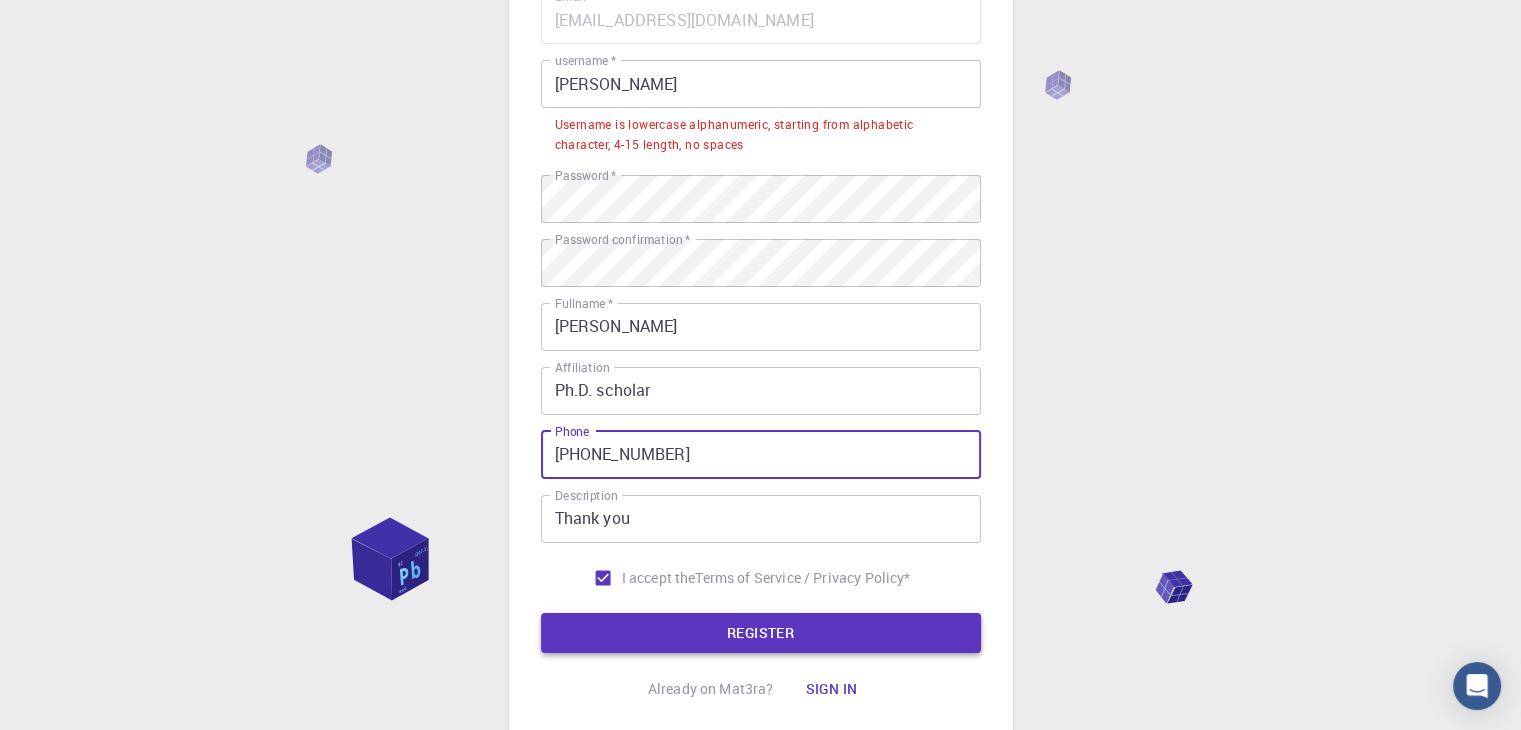 type on "[PHONE_NUMBER]" 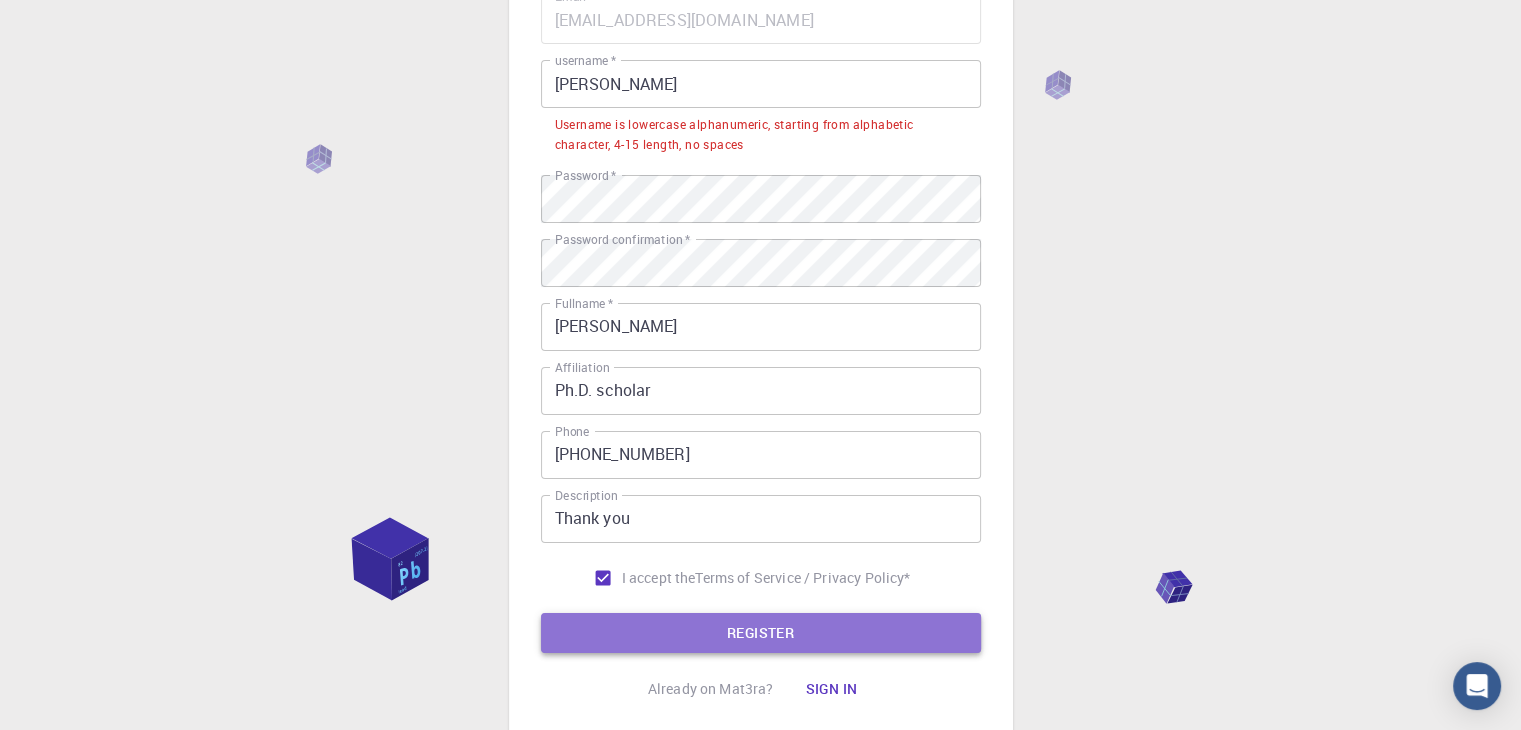 click on "REGISTER" at bounding box center (761, 633) 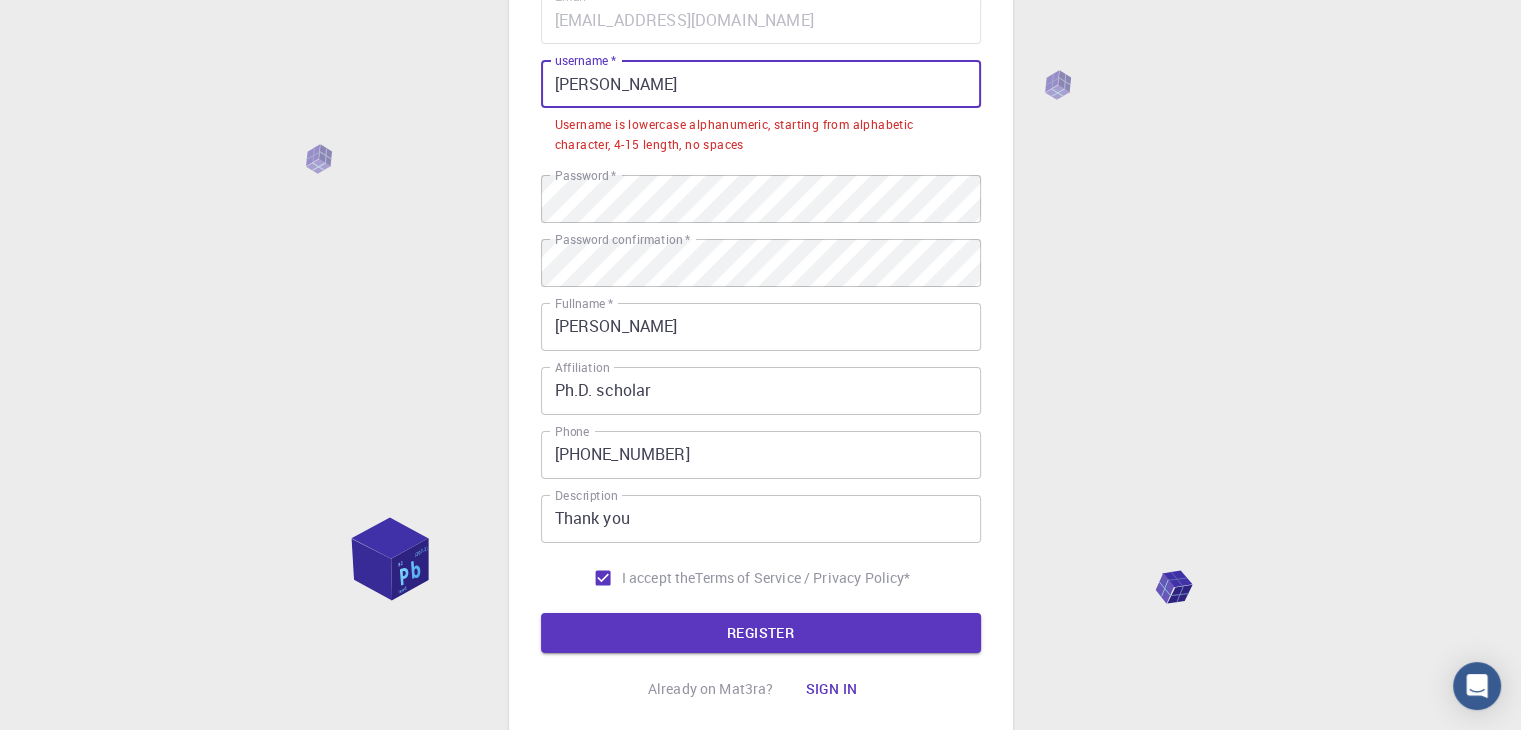 click on "[PERSON_NAME]" at bounding box center (761, 84) 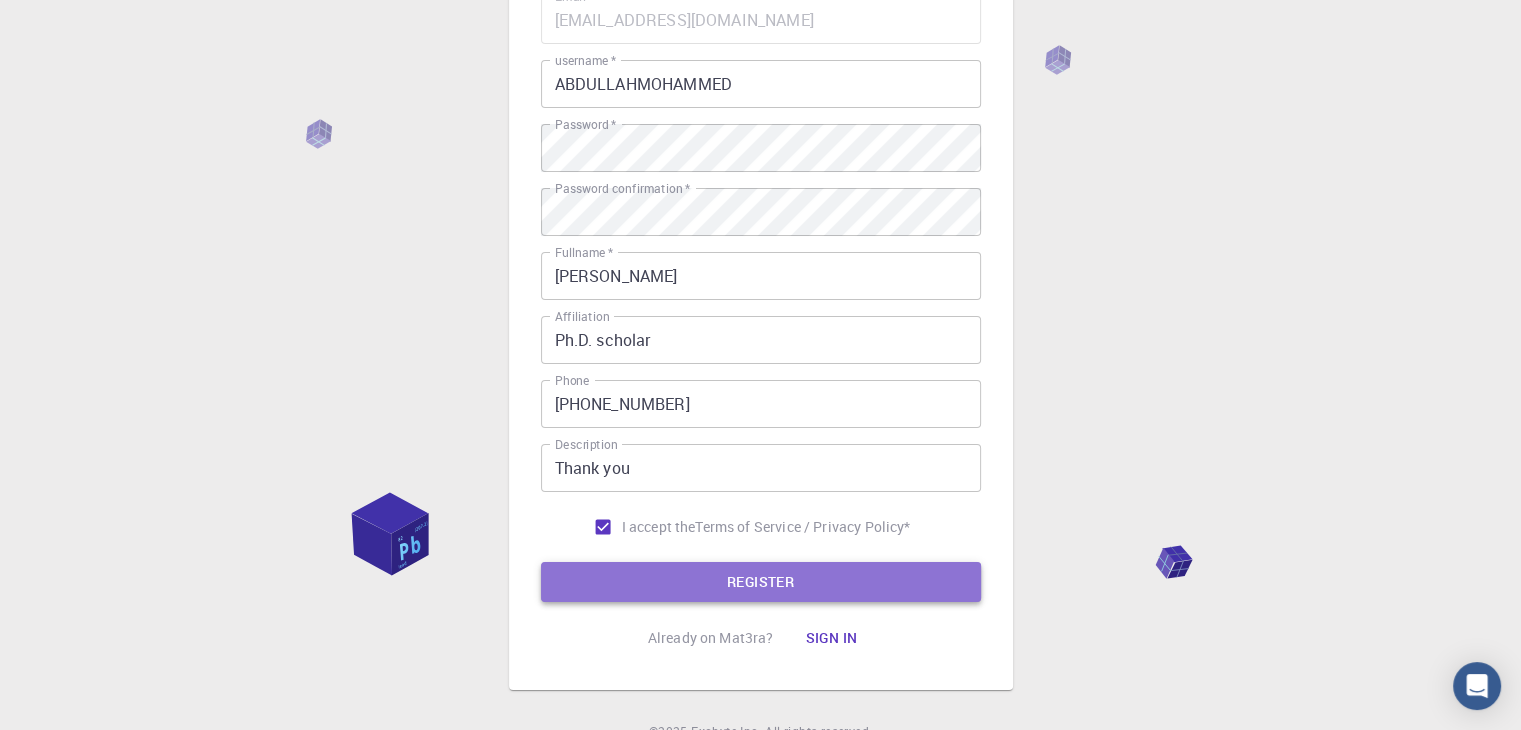 click on "REGISTER" at bounding box center (761, 582) 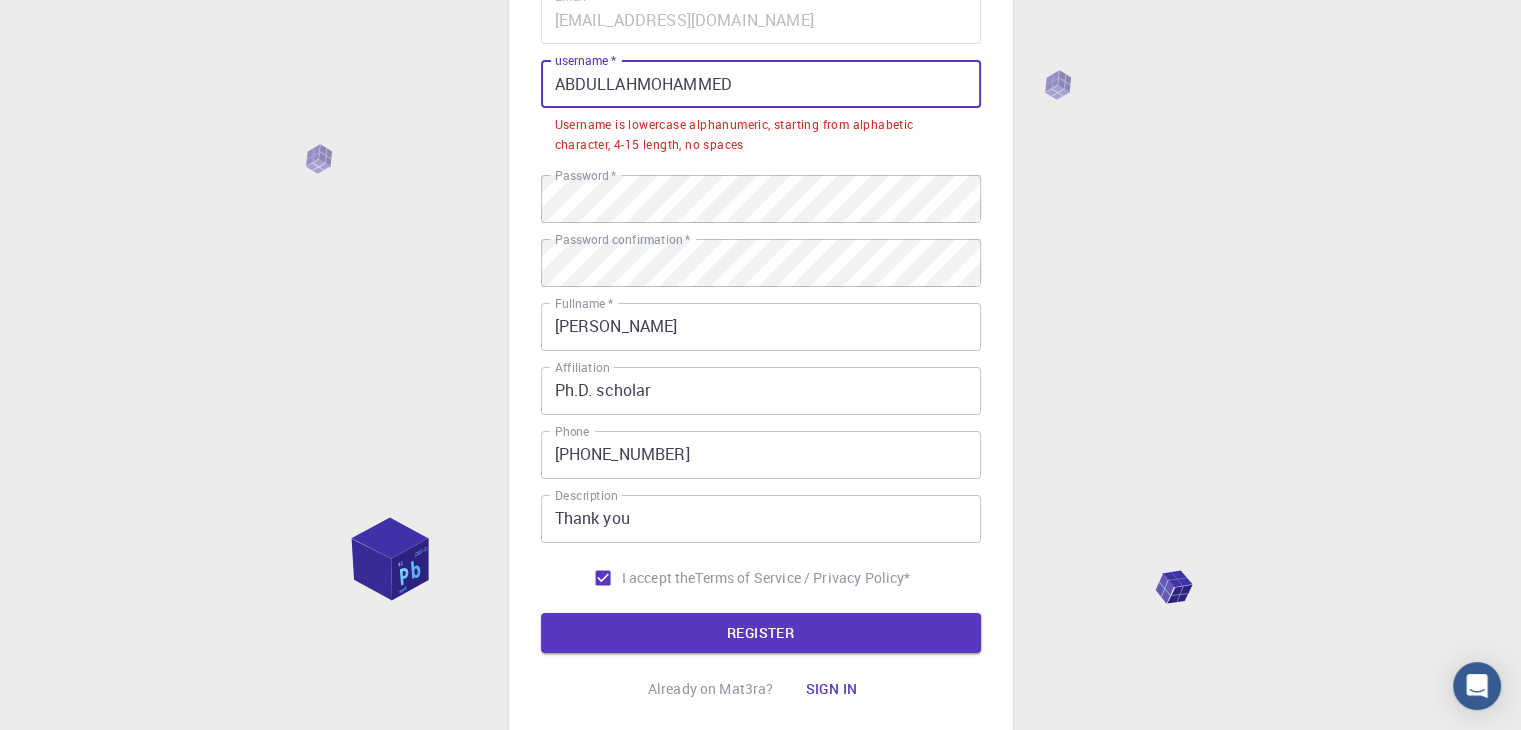 click on "ABDULLAHMOHAMMED" at bounding box center (761, 84) 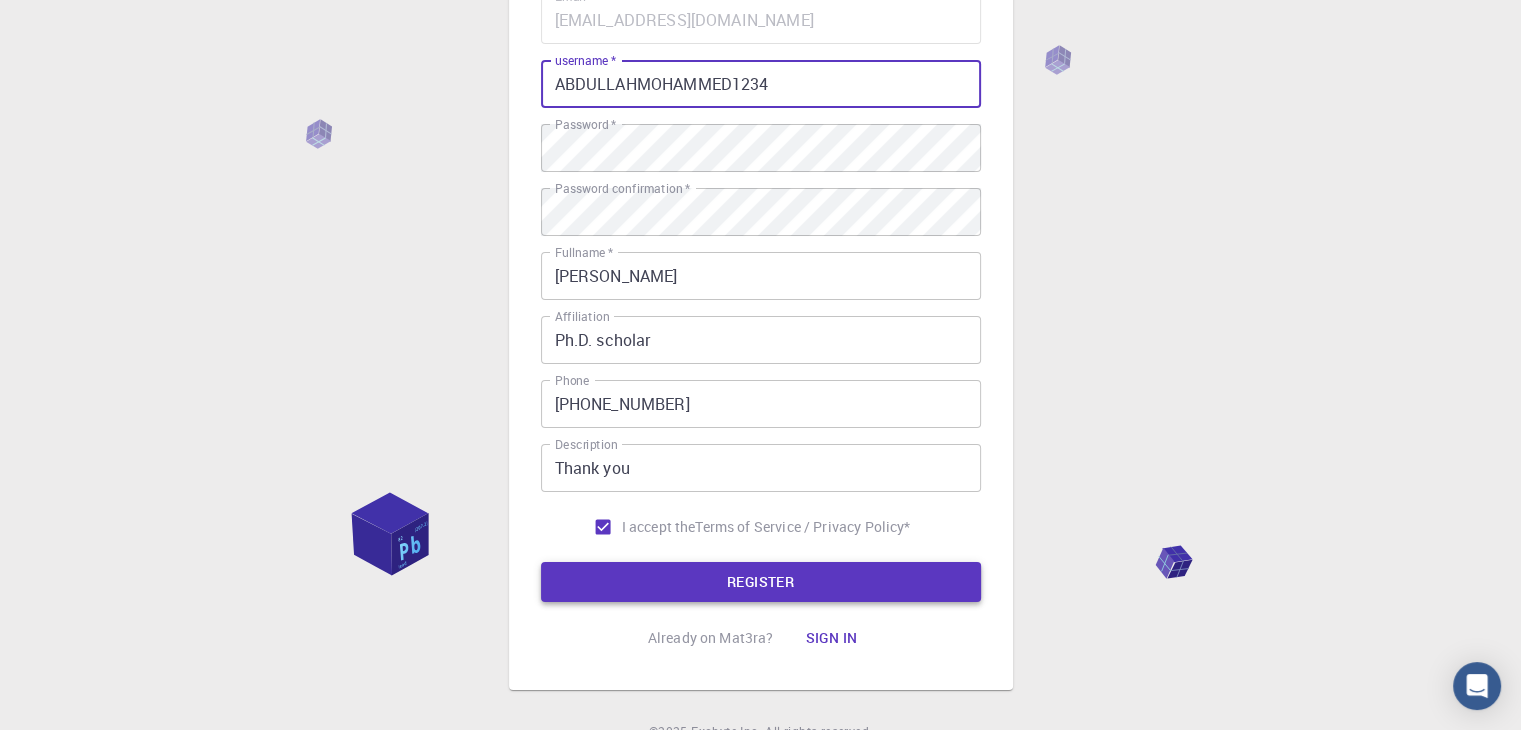 type on "ABDULLAHMOHAMMED1234" 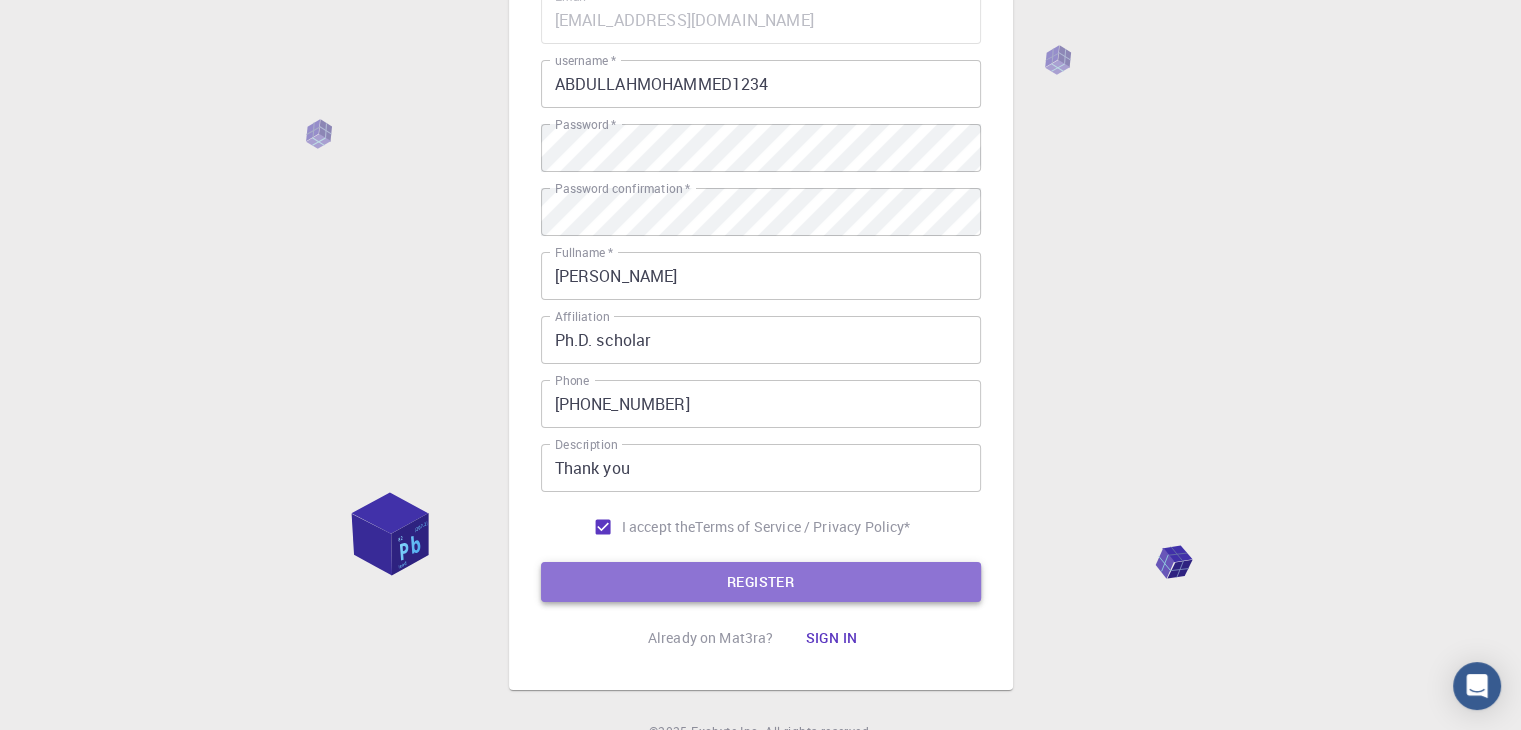 click on "REGISTER" at bounding box center [761, 582] 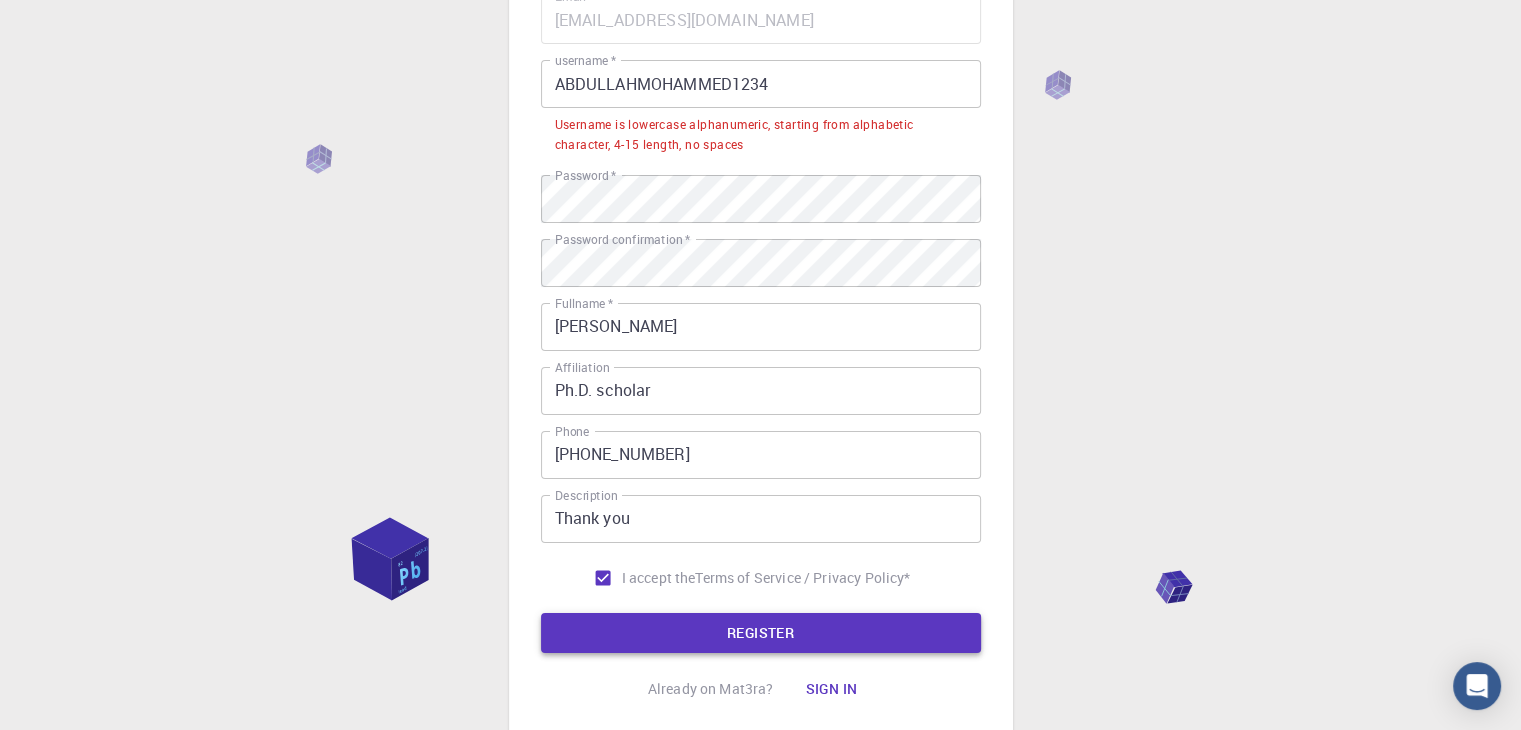 type 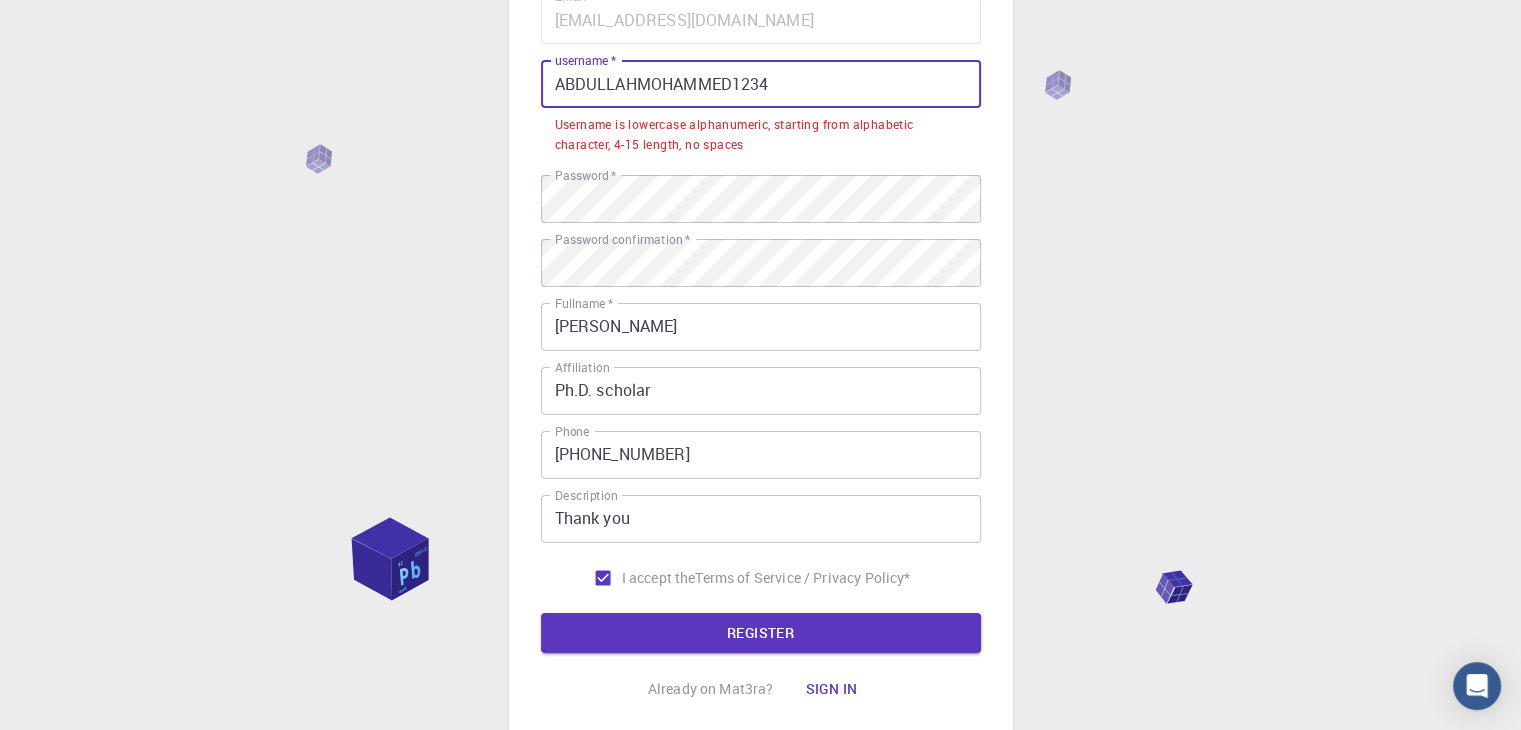 click on "ABDULLAHMOHAMMED1234" at bounding box center (761, 84) 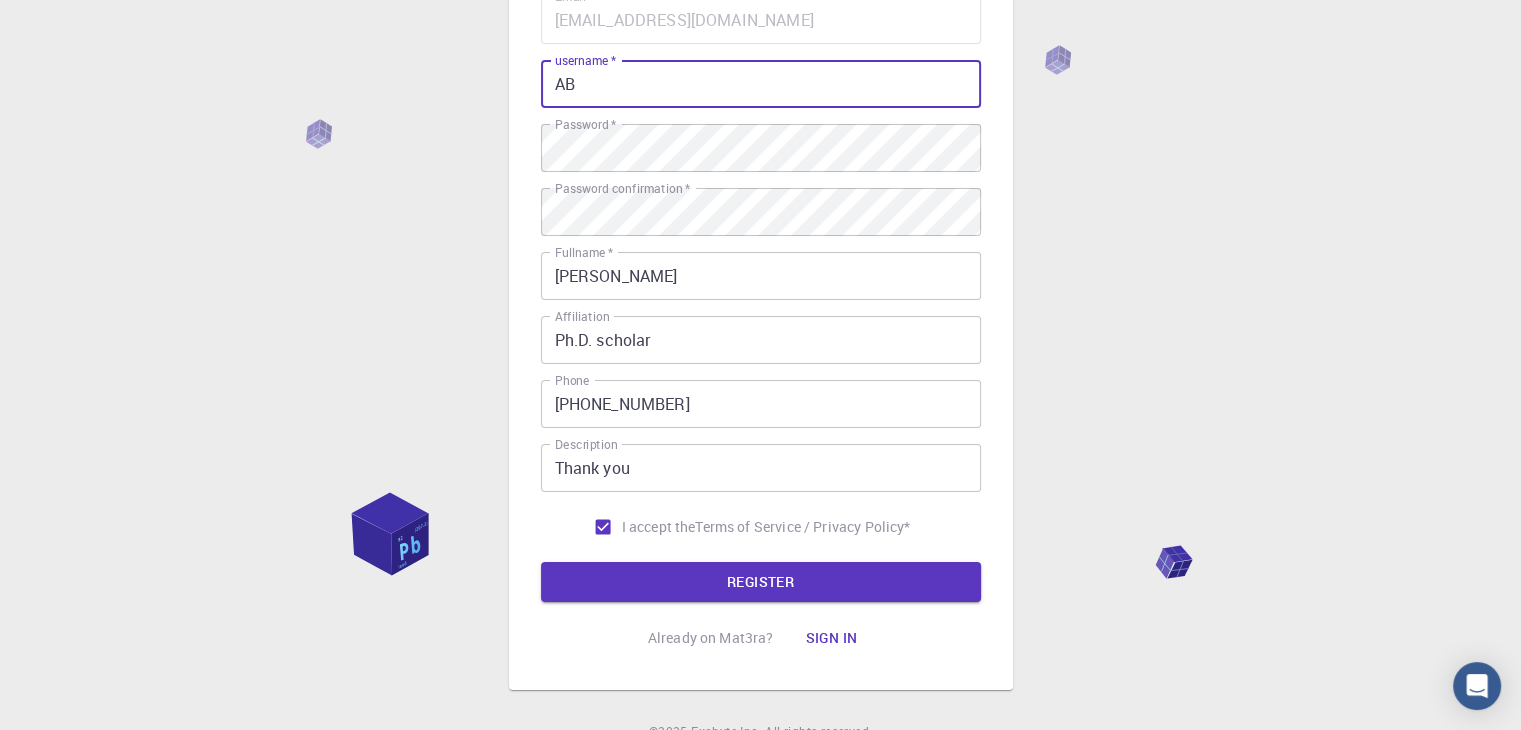 type on "A" 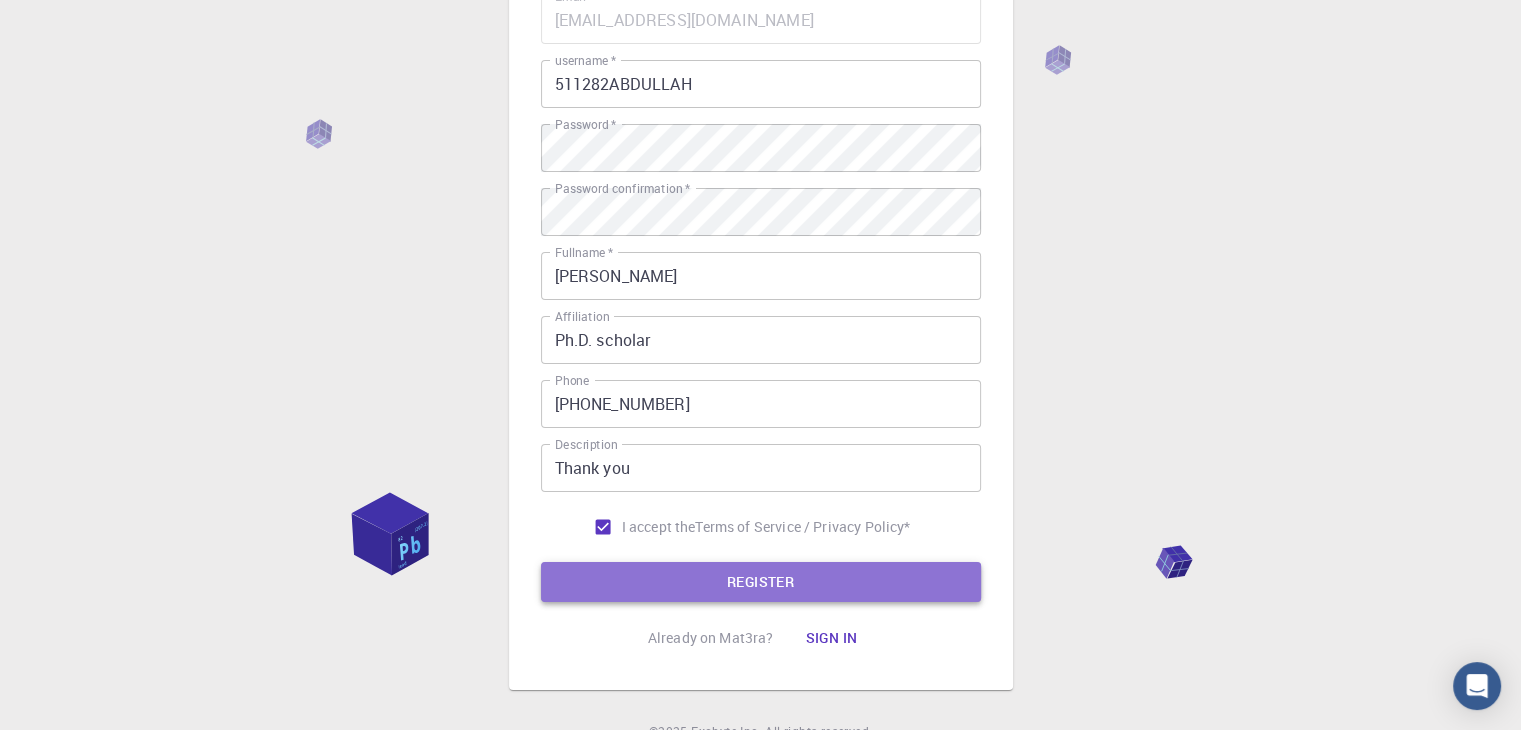 click on "REGISTER" at bounding box center [761, 582] 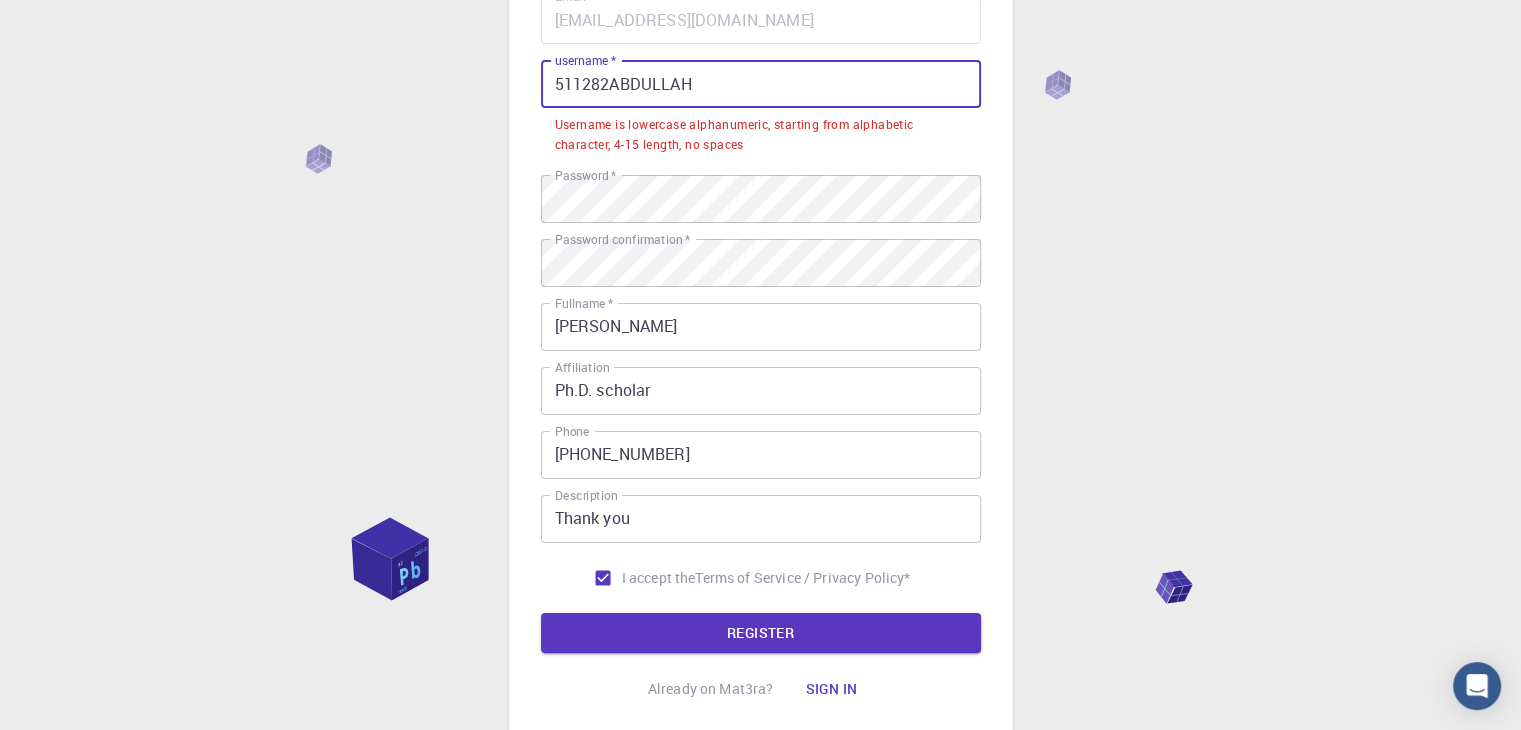 drag, startPoint x: 612, startPoint y: 85, endPoint x: 452, endPoint y: 82, distance: 160.02812 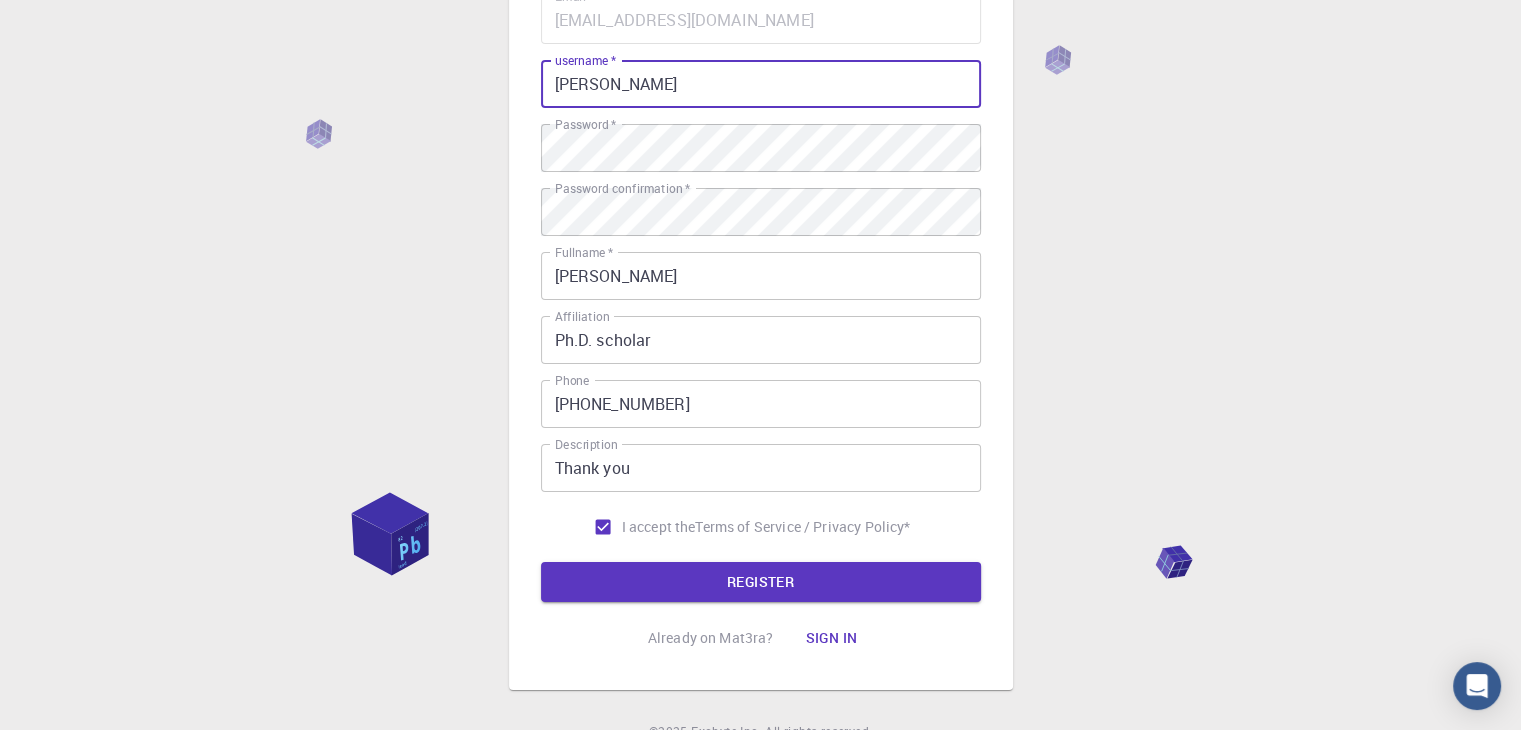 click on "[PERSON_NAME]" at bounding box center (761, 84) 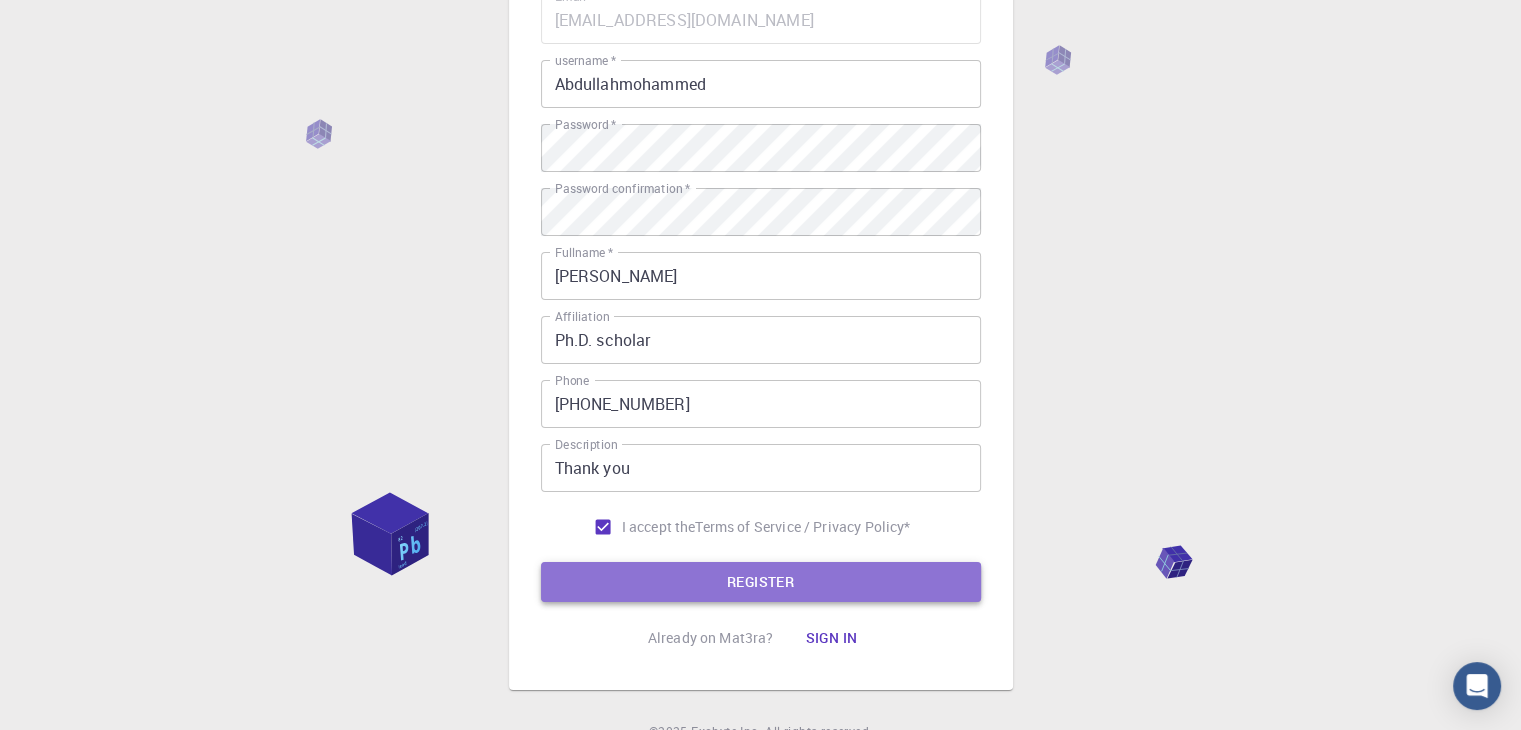 click on "REGISTER" at bounding box center [761, 582] 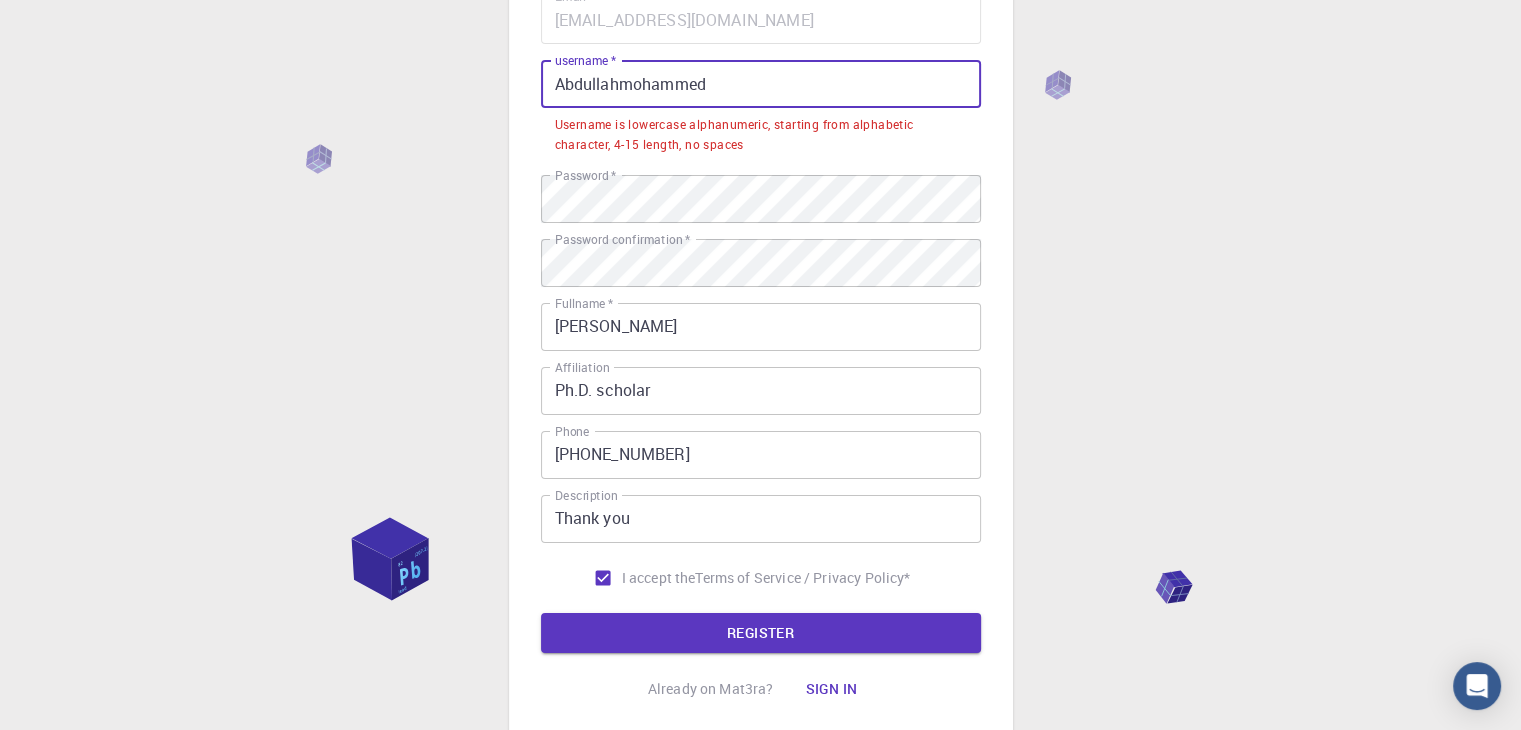 click on "Abdullahmohammed" at bounding box center (761, 84) 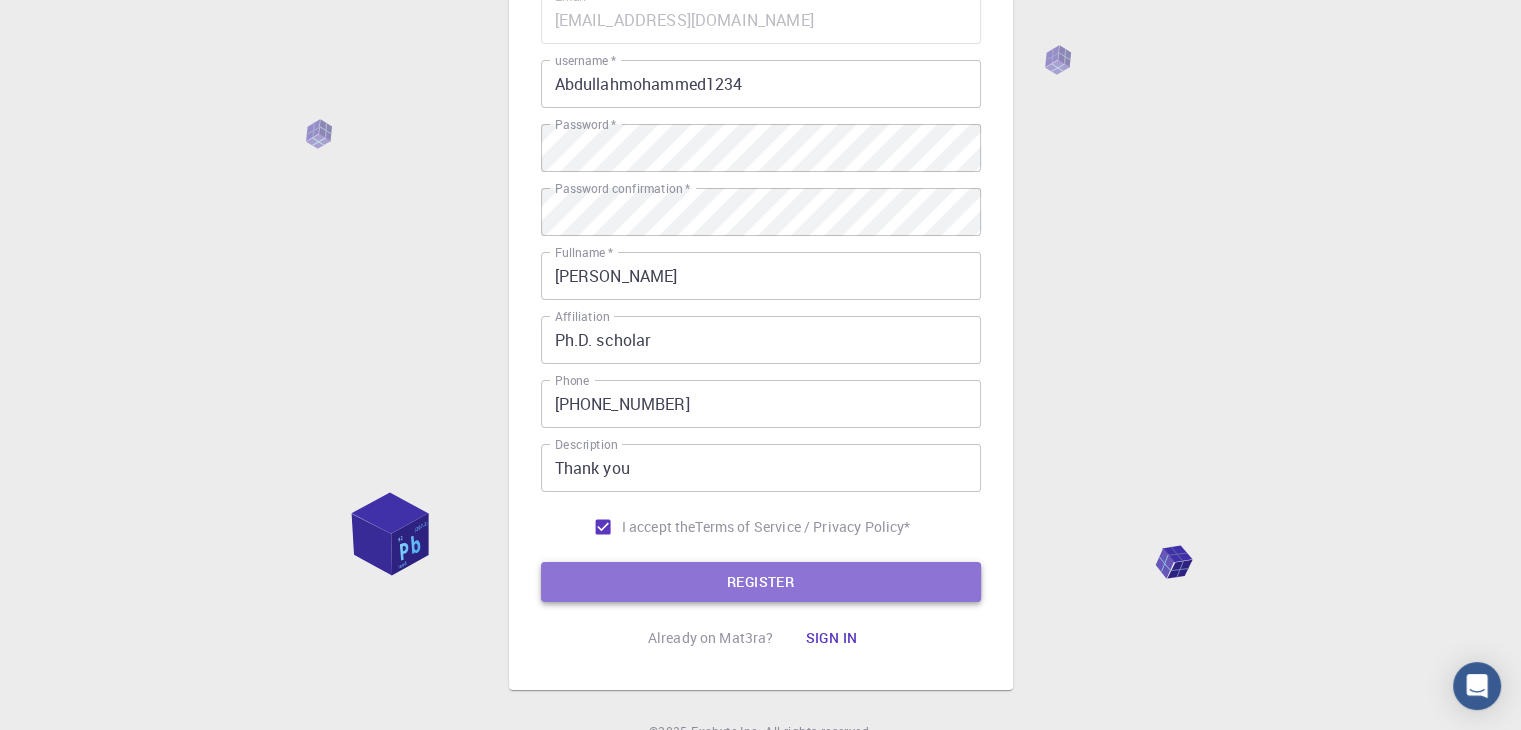click on "REGISTER" at bounding box center [761, 582] 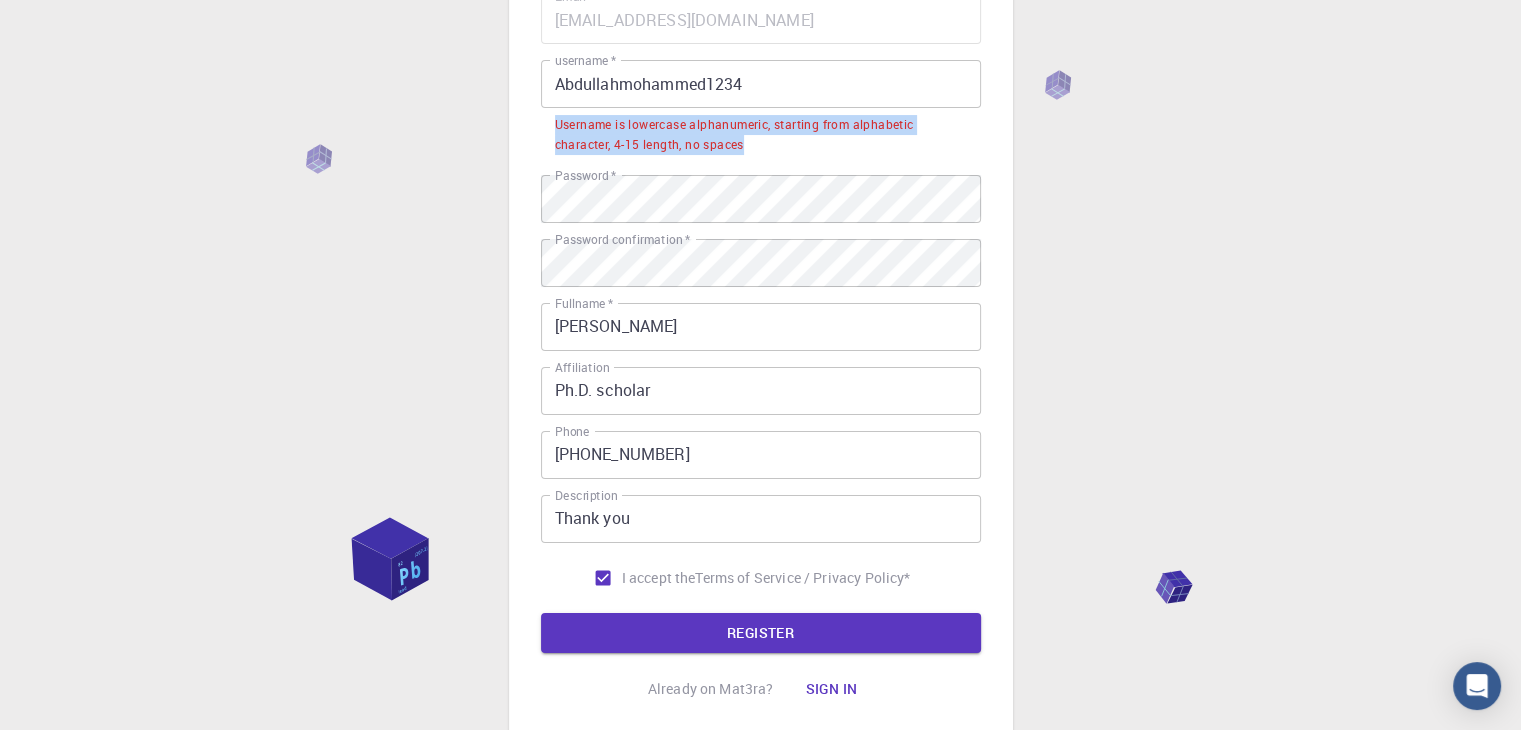 drag, startPoint x: 555, startPoint y: 125, endPoint x: 777, endPoint y: 165, distance: 225.57481 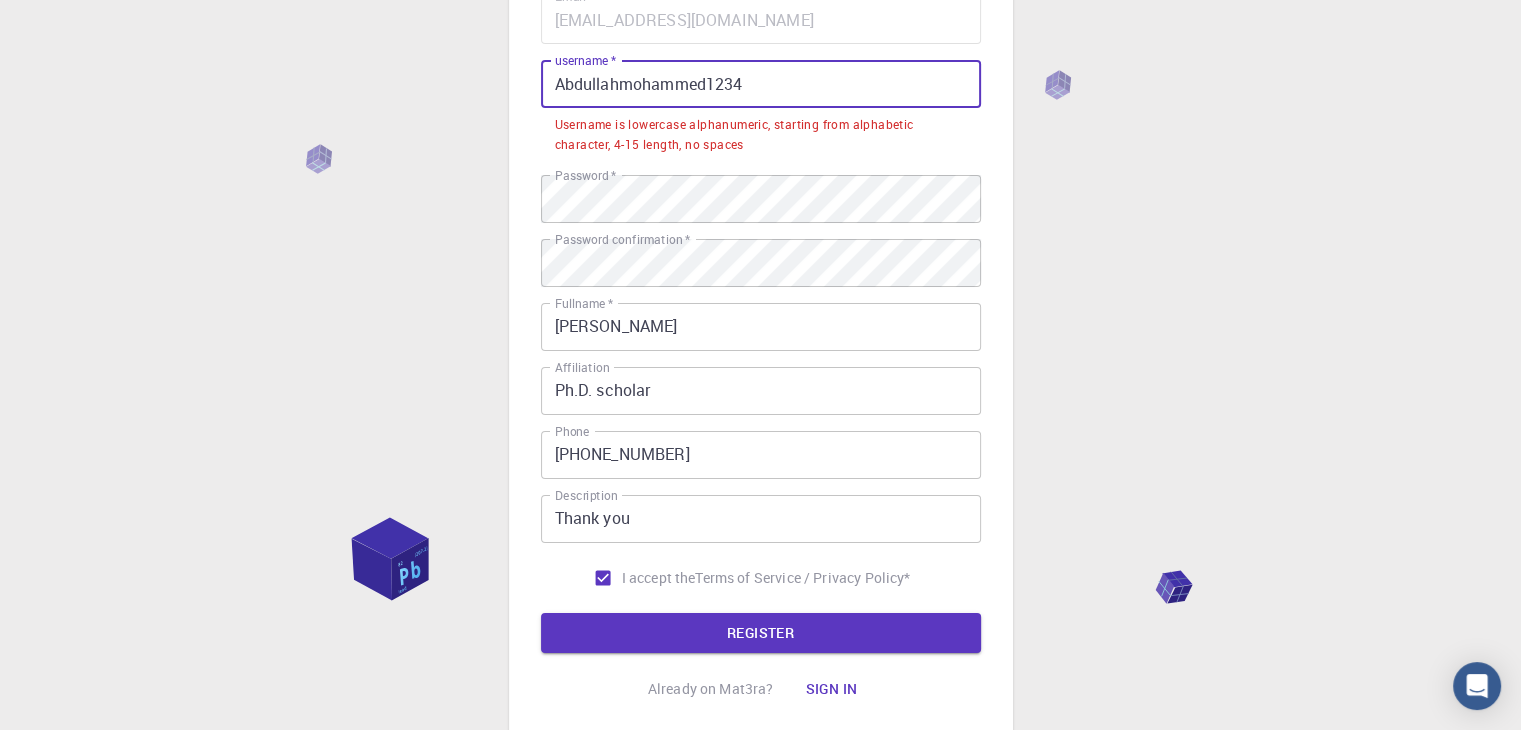 drag, startPoint x: 768, startPoint y: 84, endPoint x: 580, endPoint y: 85, distance: 188.00266 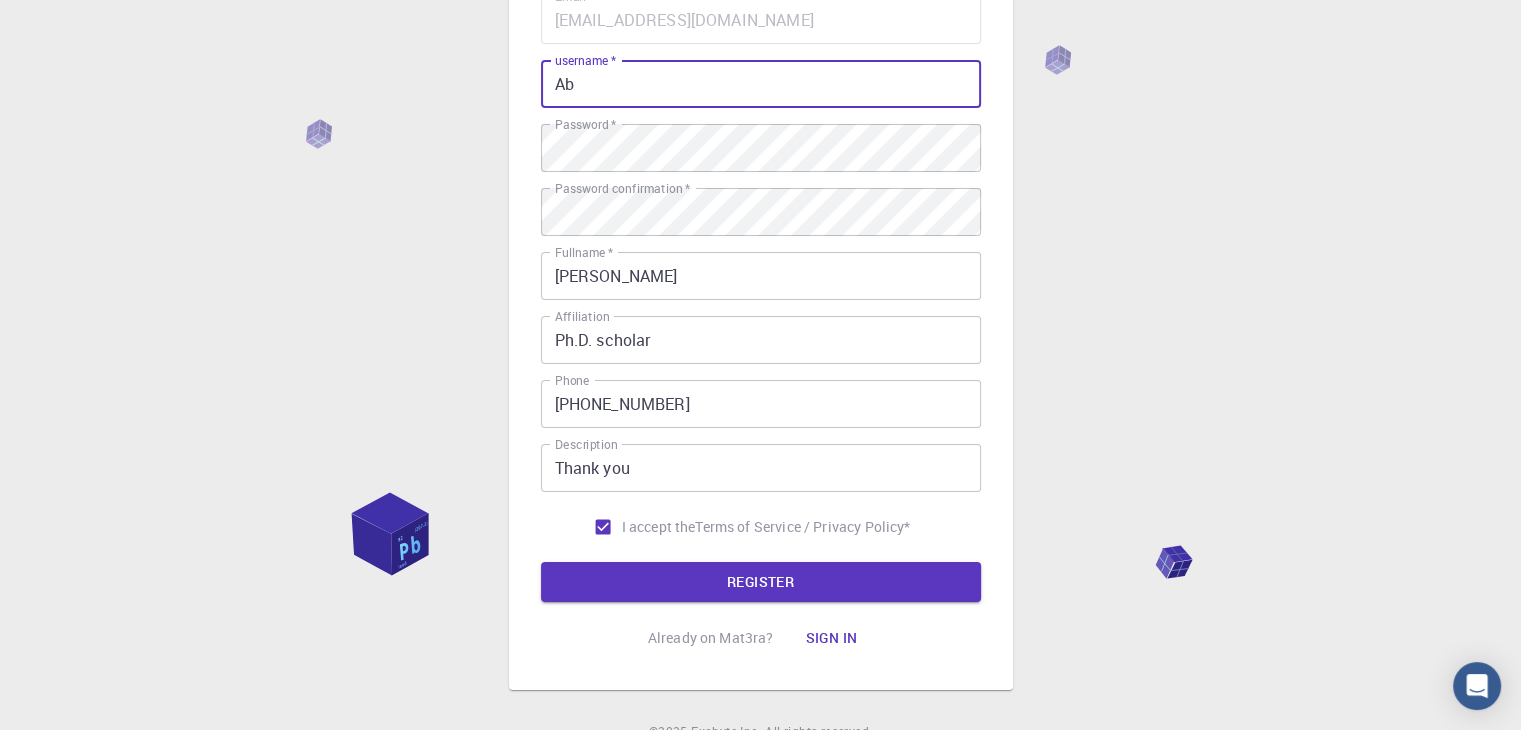 type on "A" 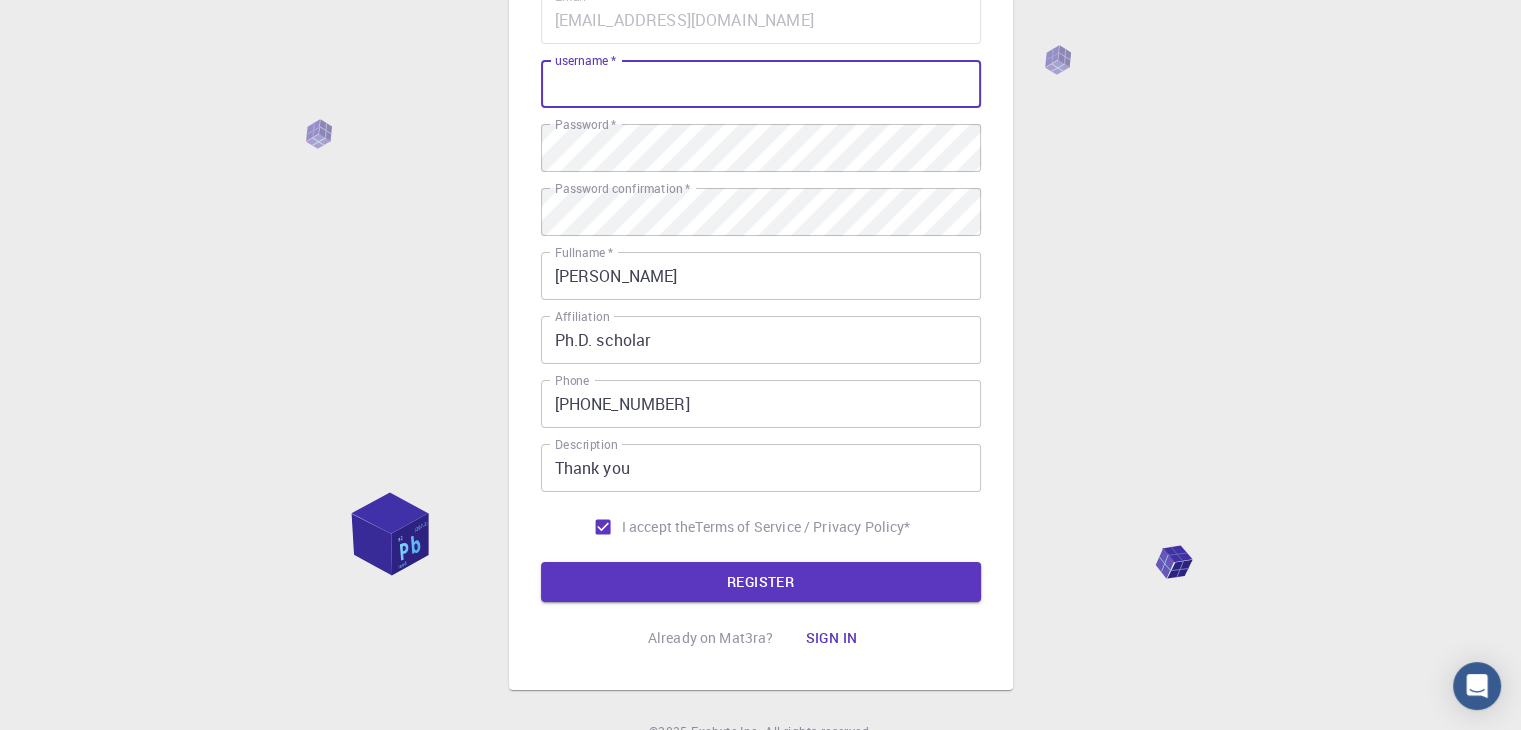 paste on "a7xplayer" 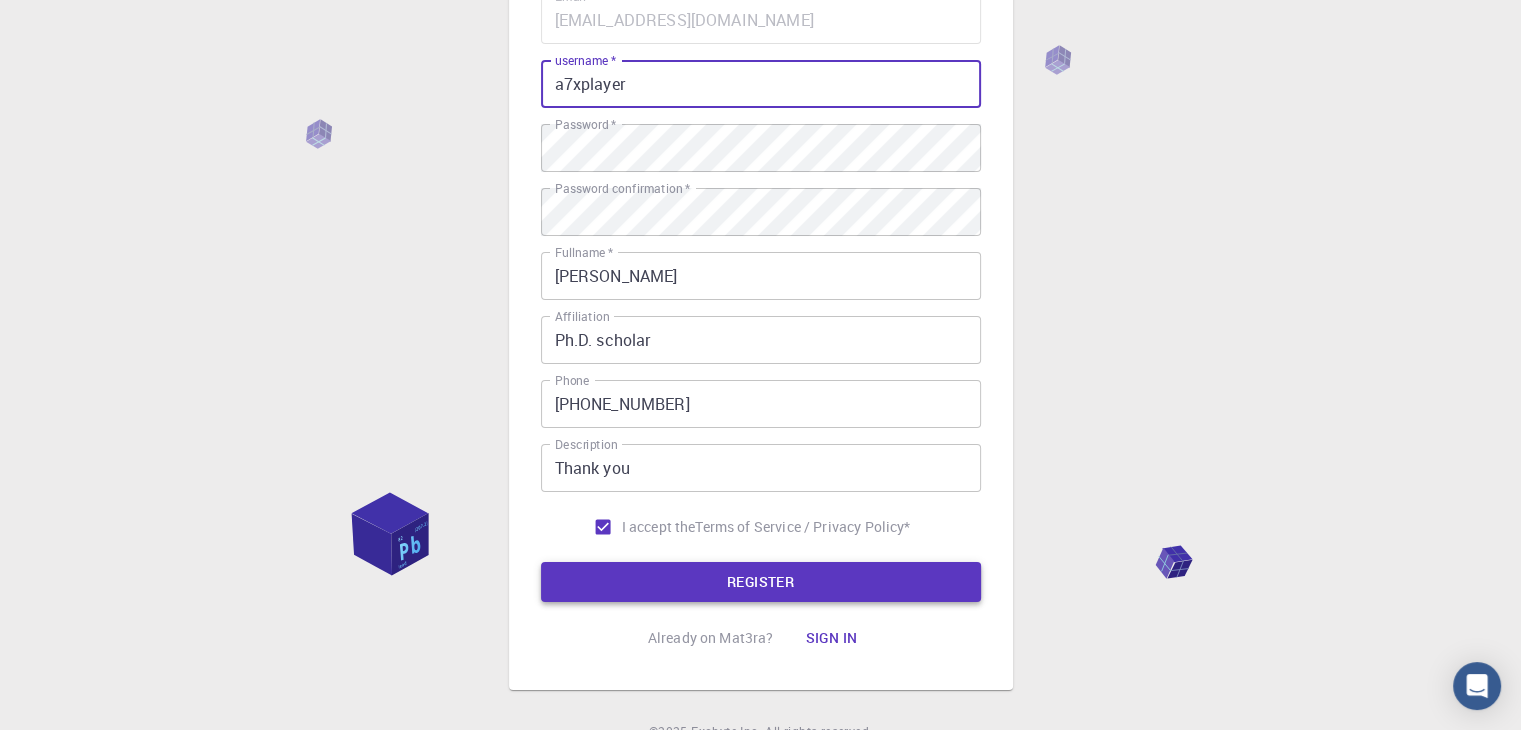 type on "a7xplayer" 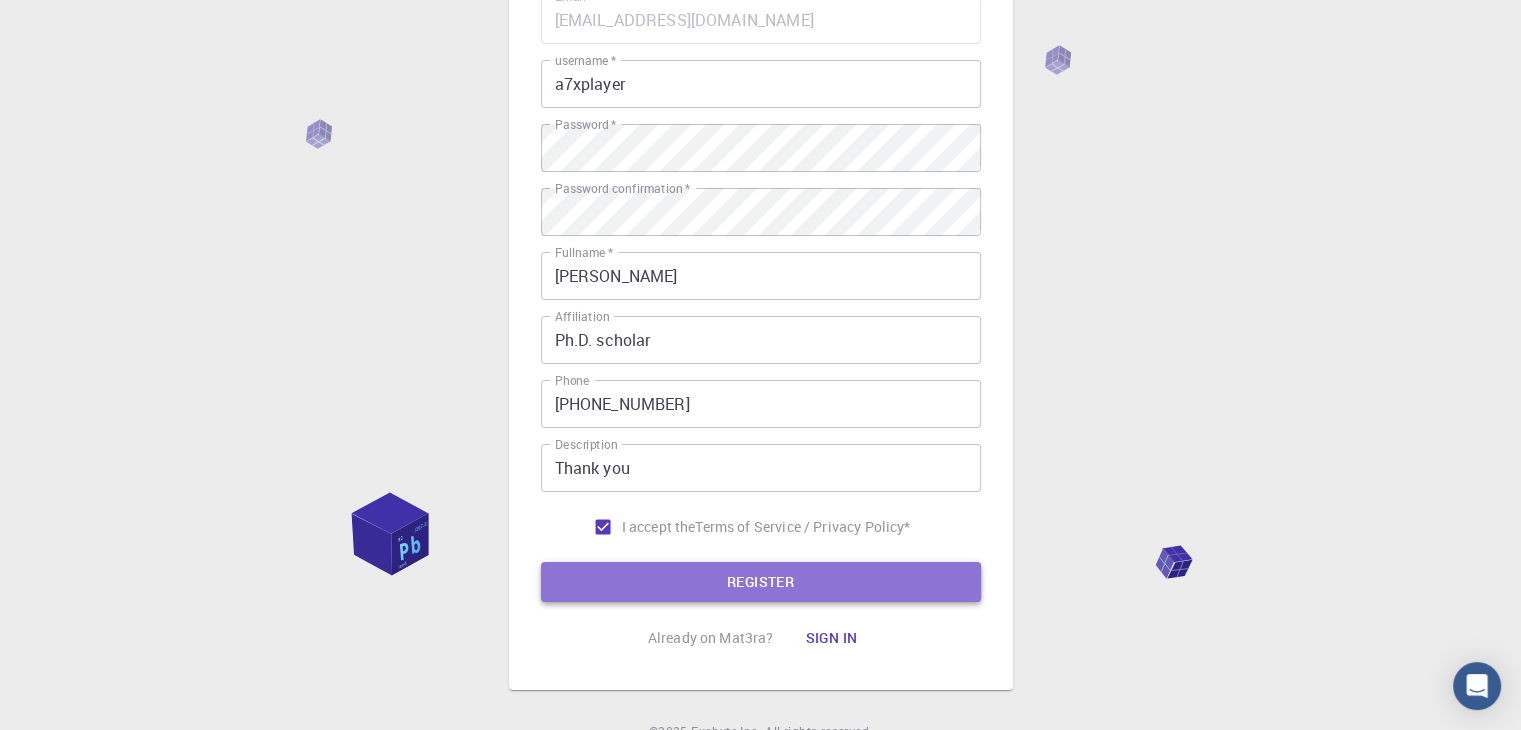 click on "REGISTER" at bounding box center (761, 582) 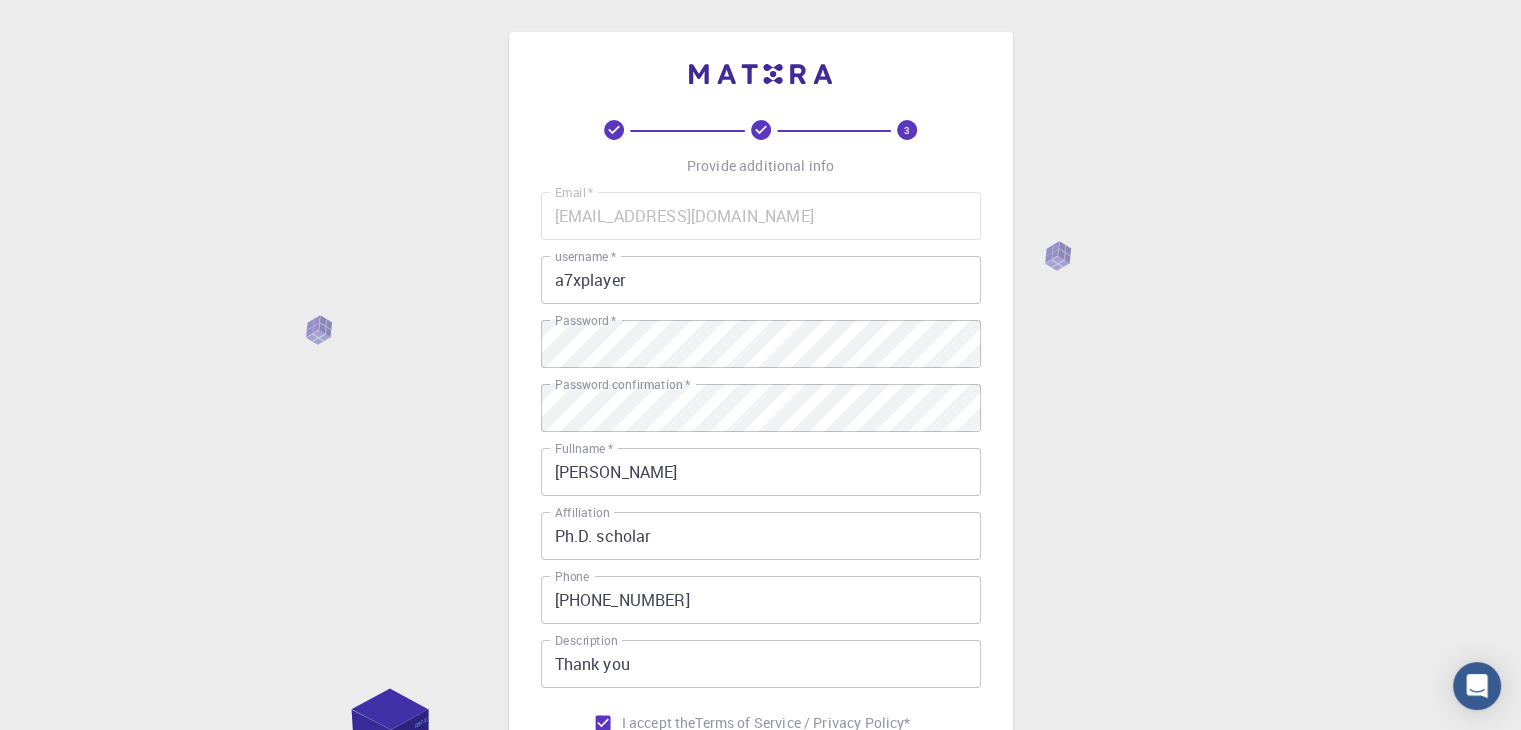 scroll, scrollTop: 288, scrollLeft: 0, axis: vertical 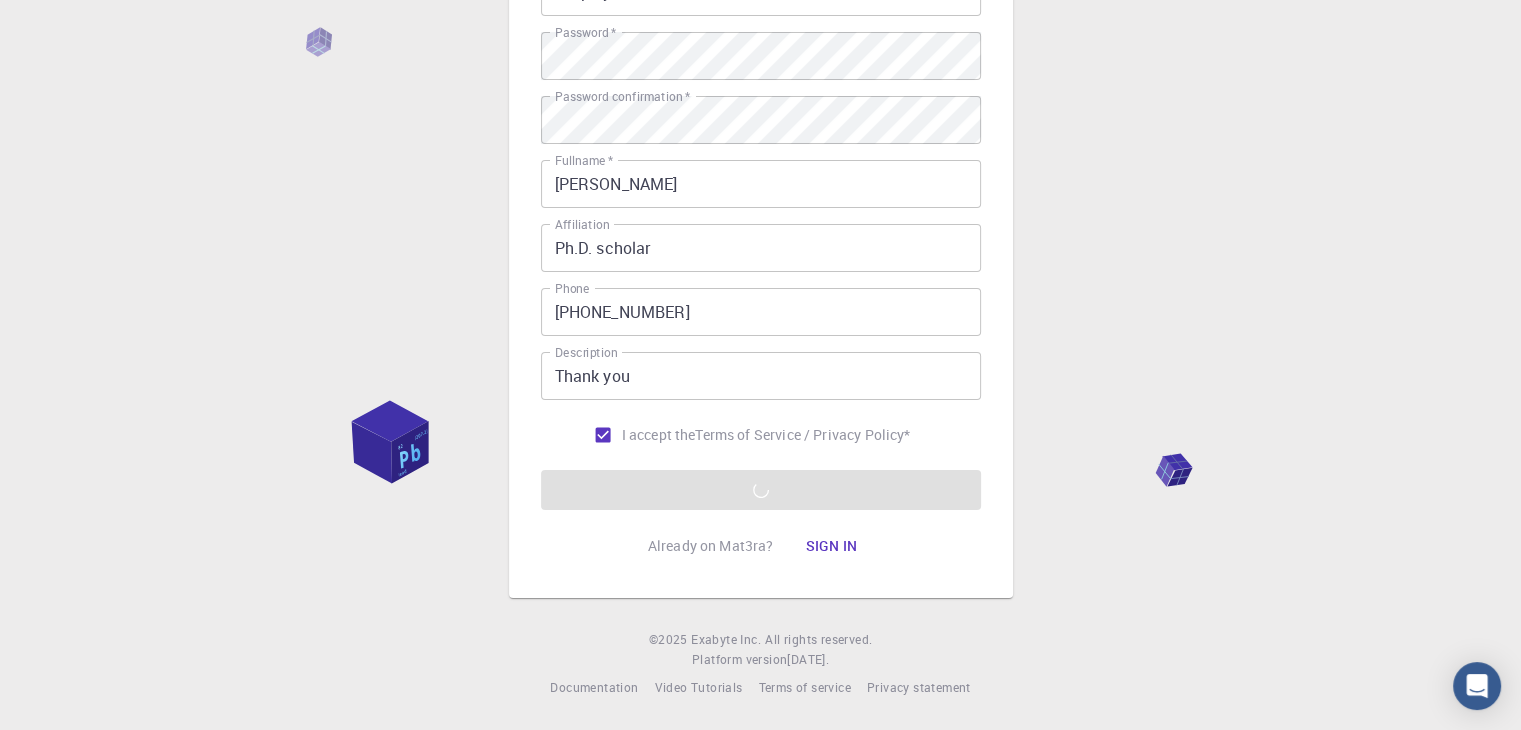 click on "I accept the  Terms of Service / Privacy Policy  *" at bounding box center (761, 435) 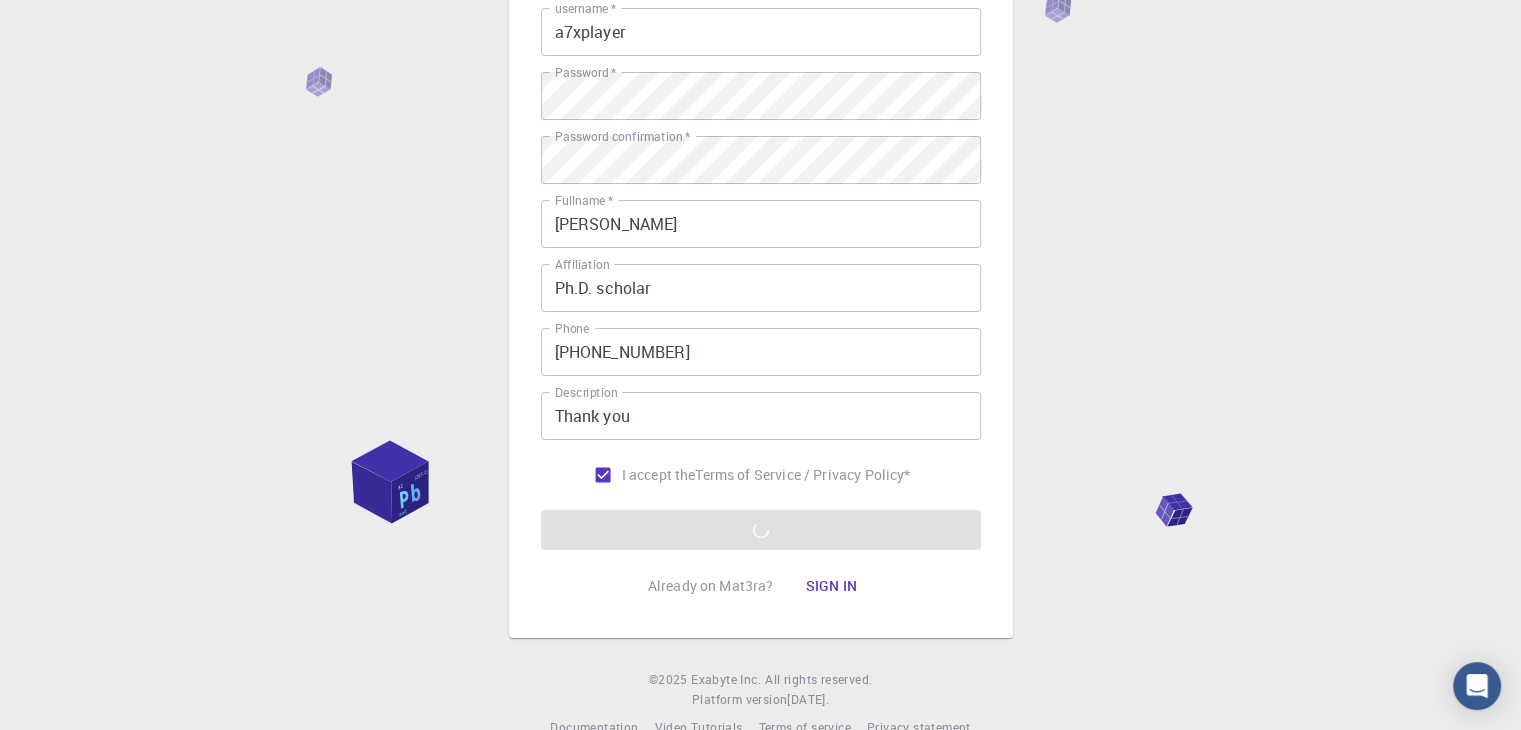 scroll, scrollTop: 251, scrollLeft: 0, axis: vertical 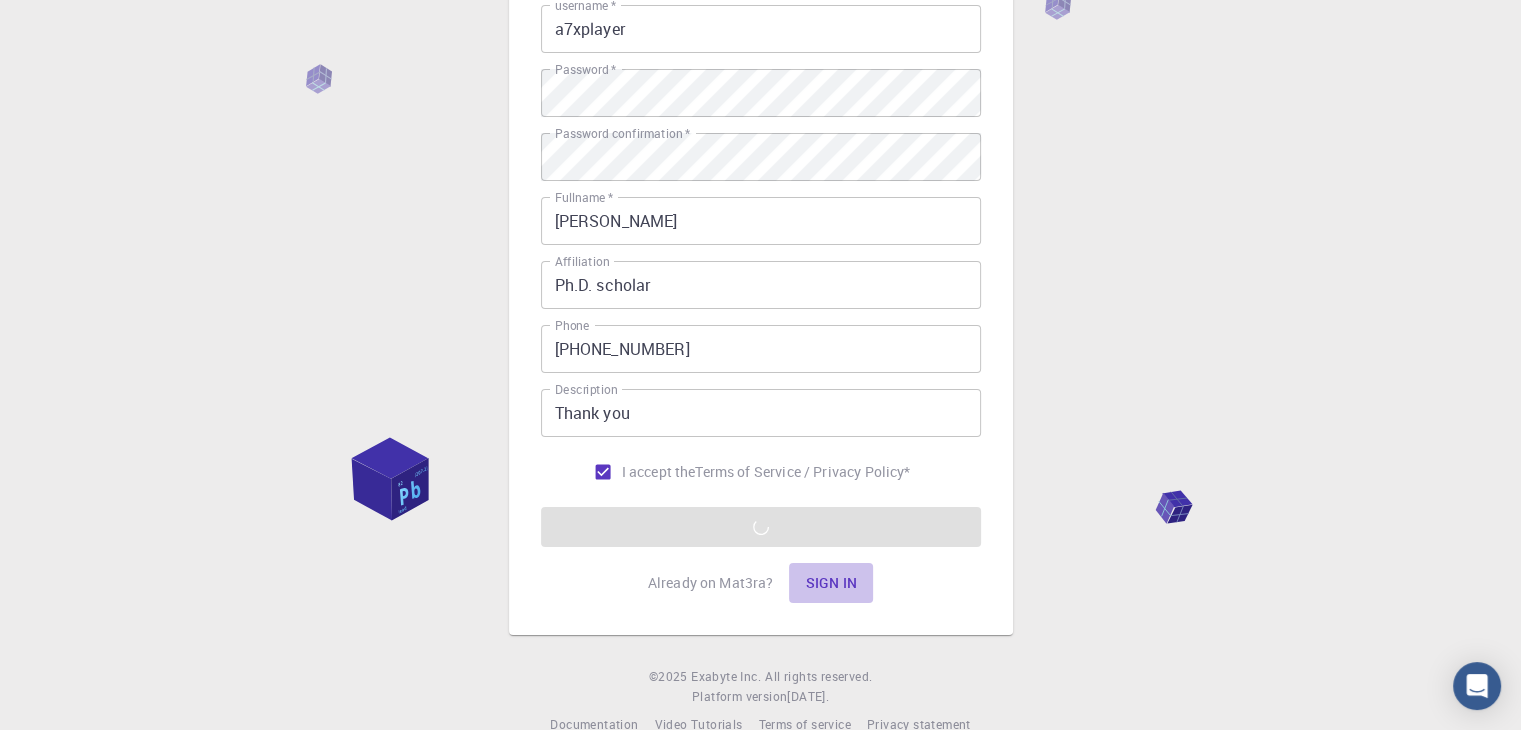 click on "Sign in" at bounding box center [831, 583] 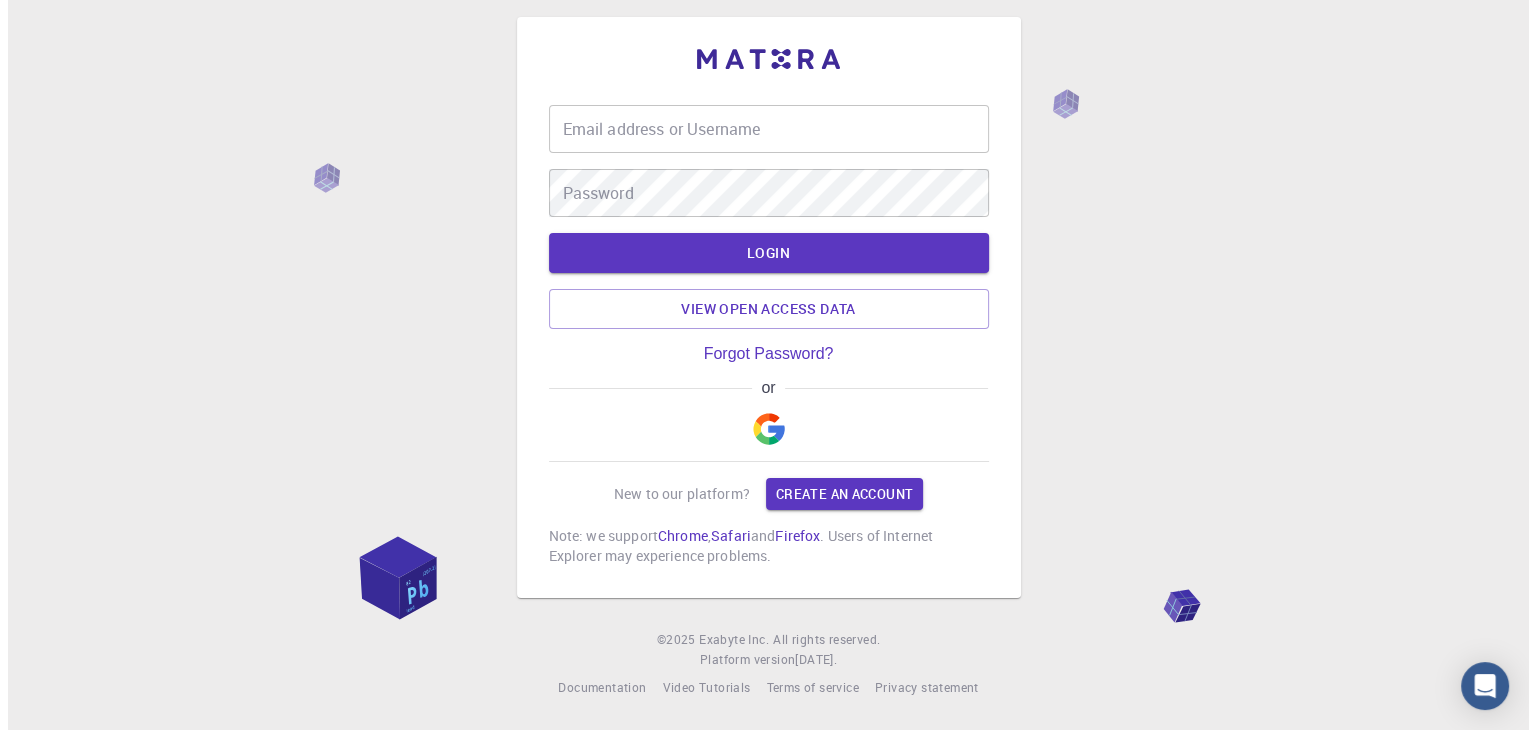 scroll, scrollTop: 0, scrollLeft: 0, axis: both 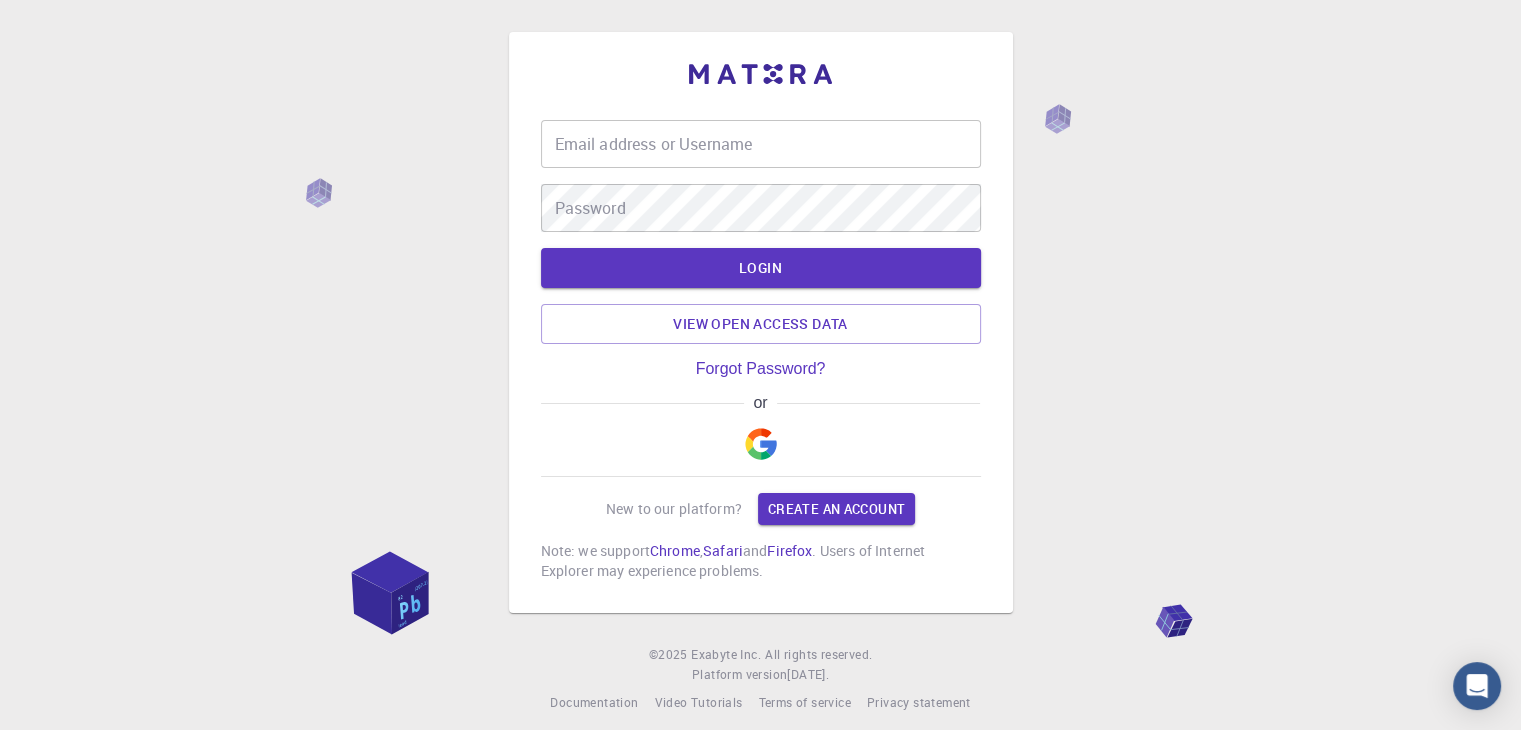 type on "[EMAIL_ADDRESS][DOMAIN_NAME]" 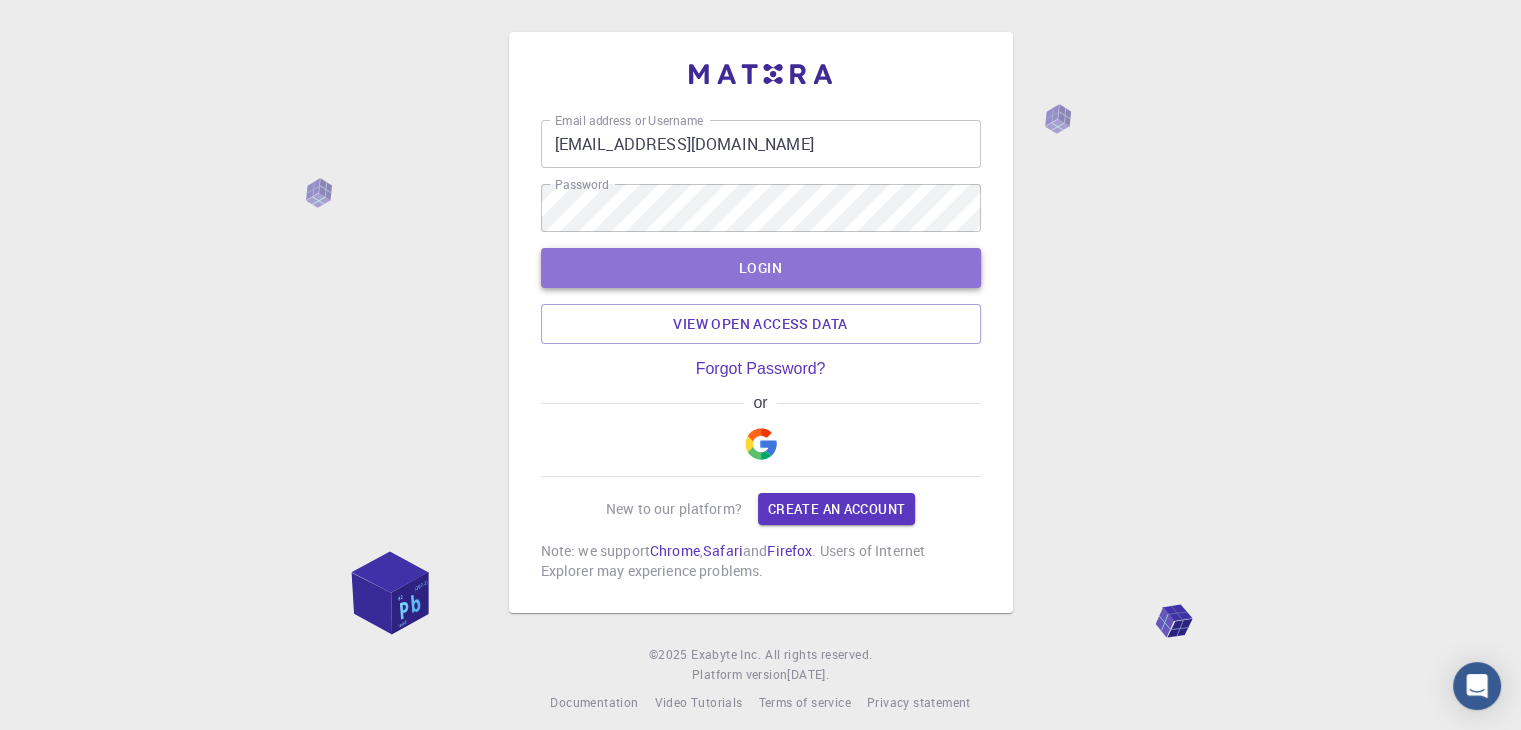 click on "LOGIN" at bounding box center (761, 268) 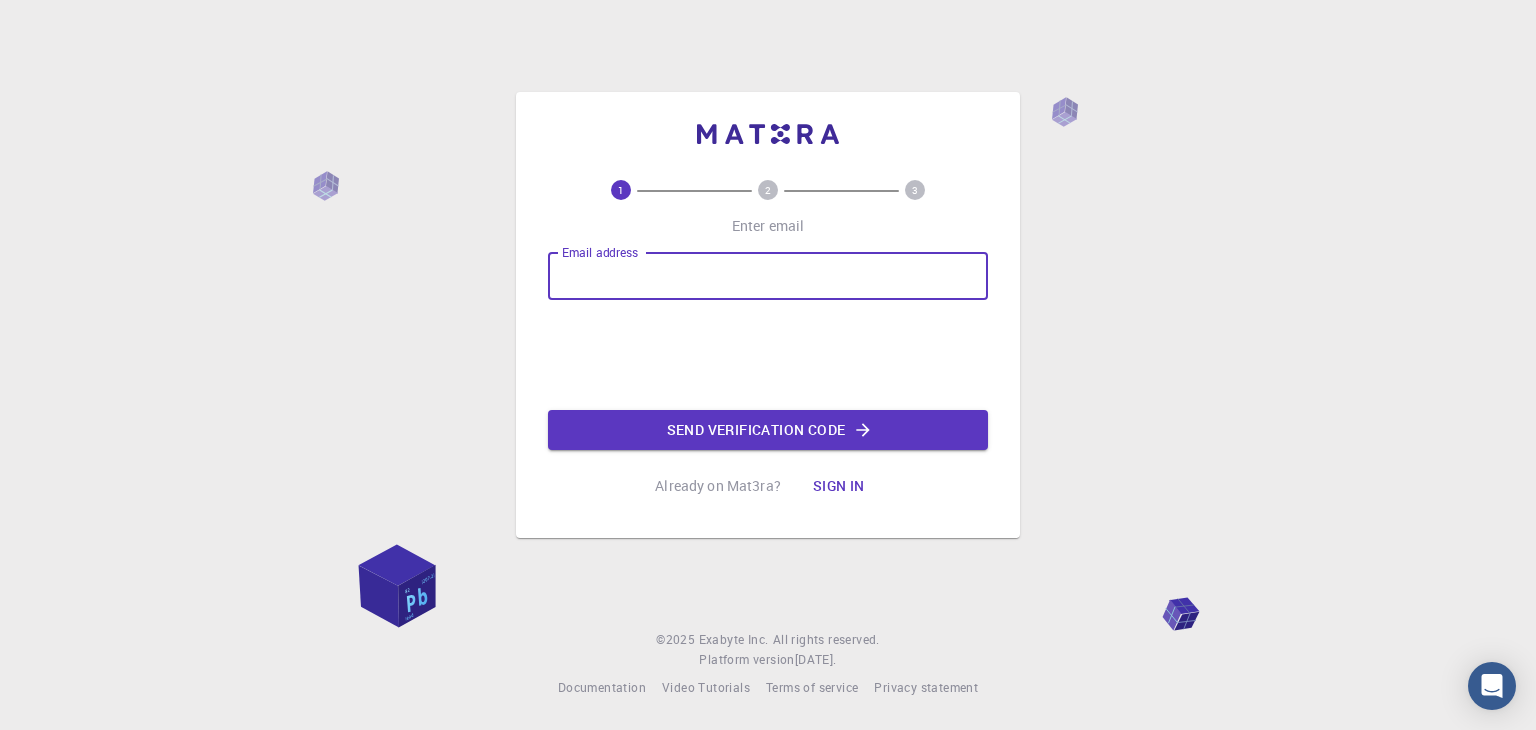 click on "Email address" at bounding box center (768, 276) 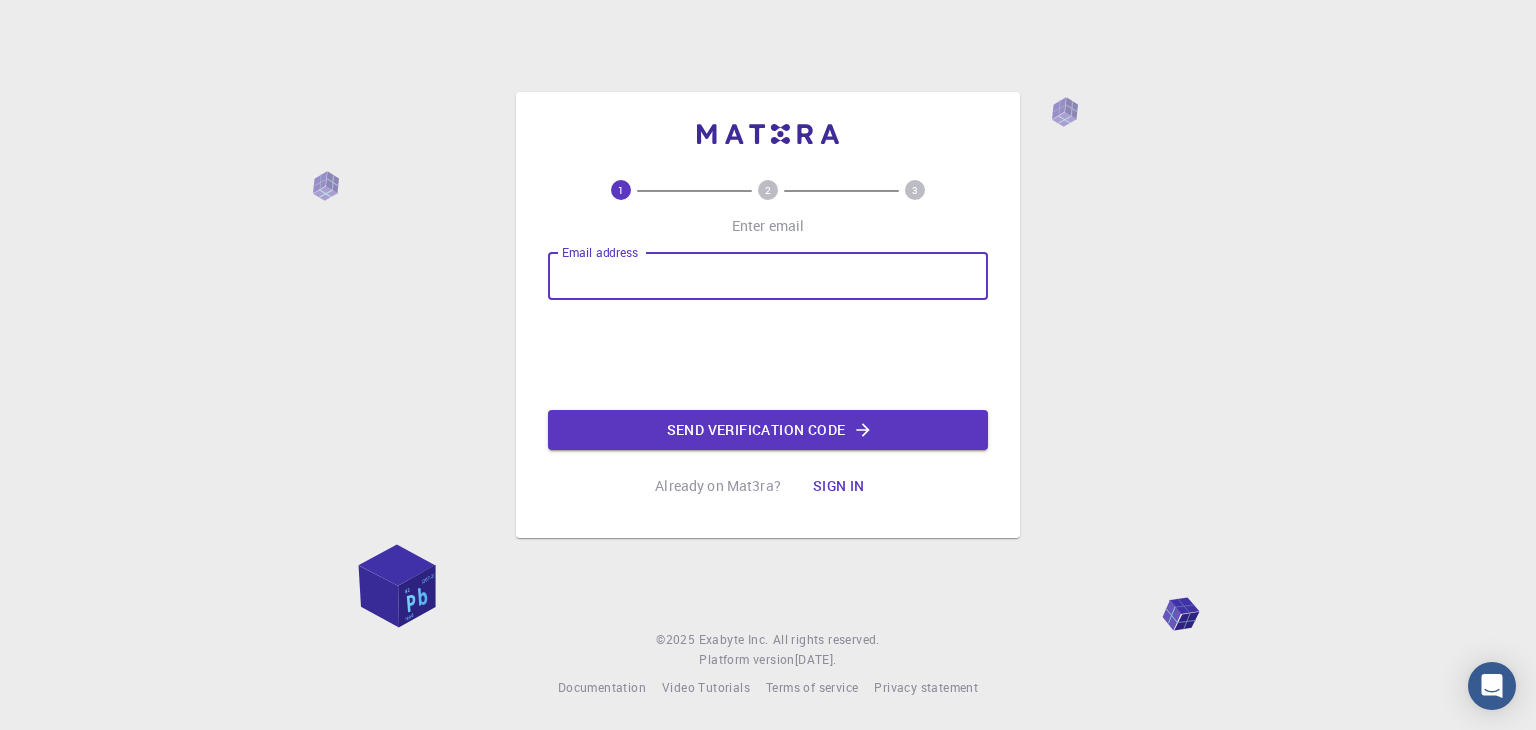 type on "[EMAIL_ADDRESS][DOMAIN_NAME]" 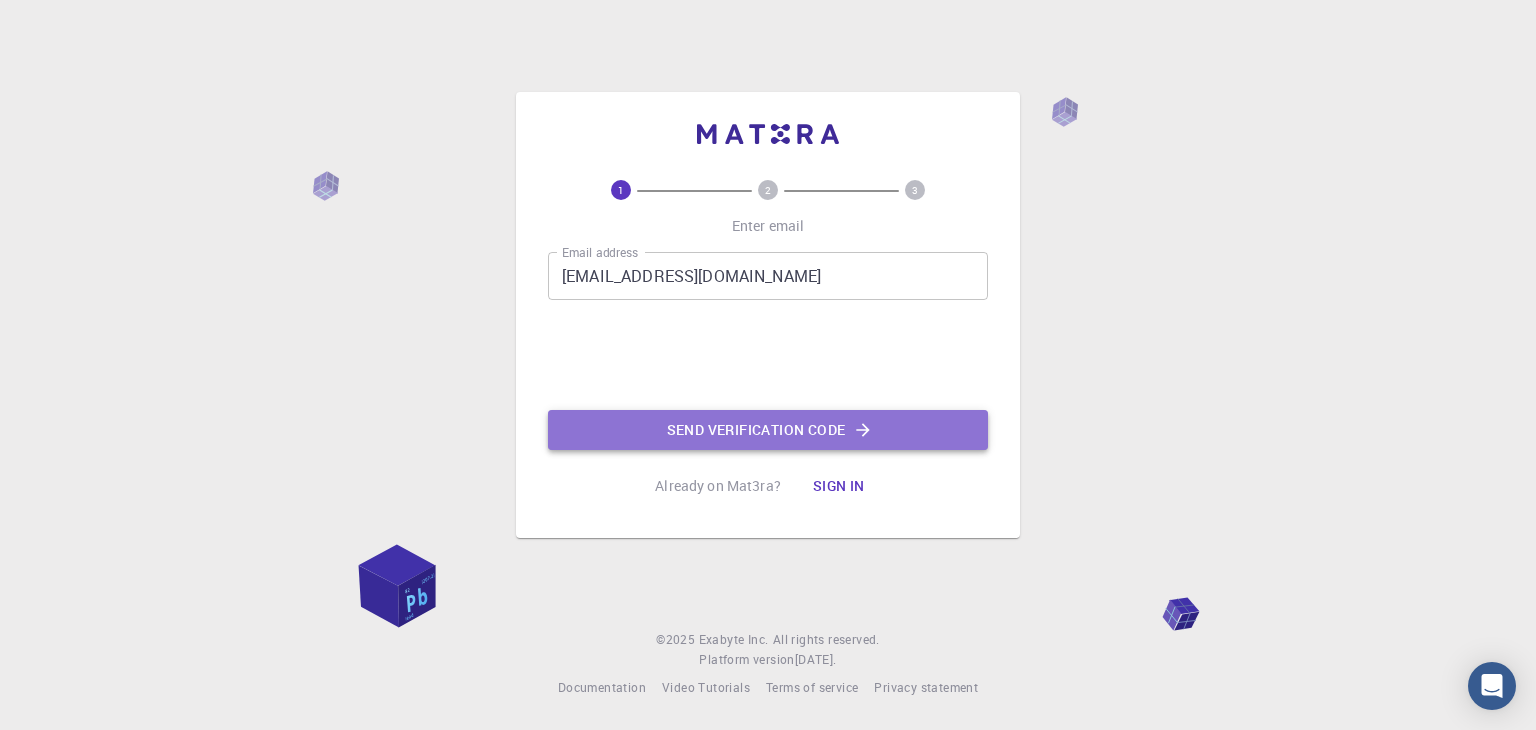 click on "Send verification code" 